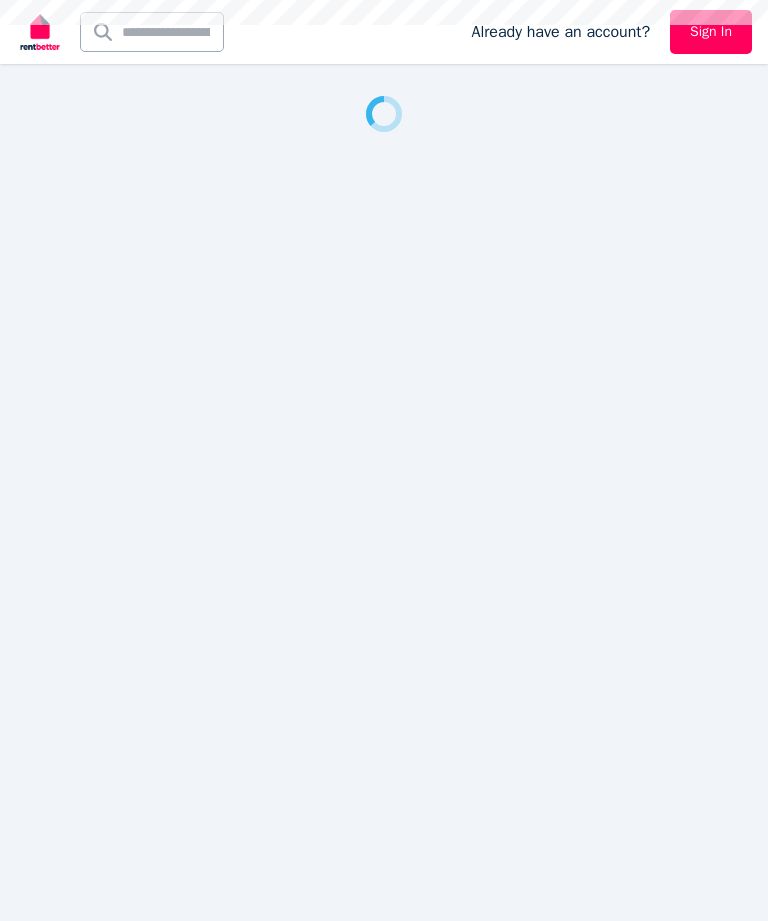 scroll, scrollTop: 0, scrollLeft: 0, axis: both 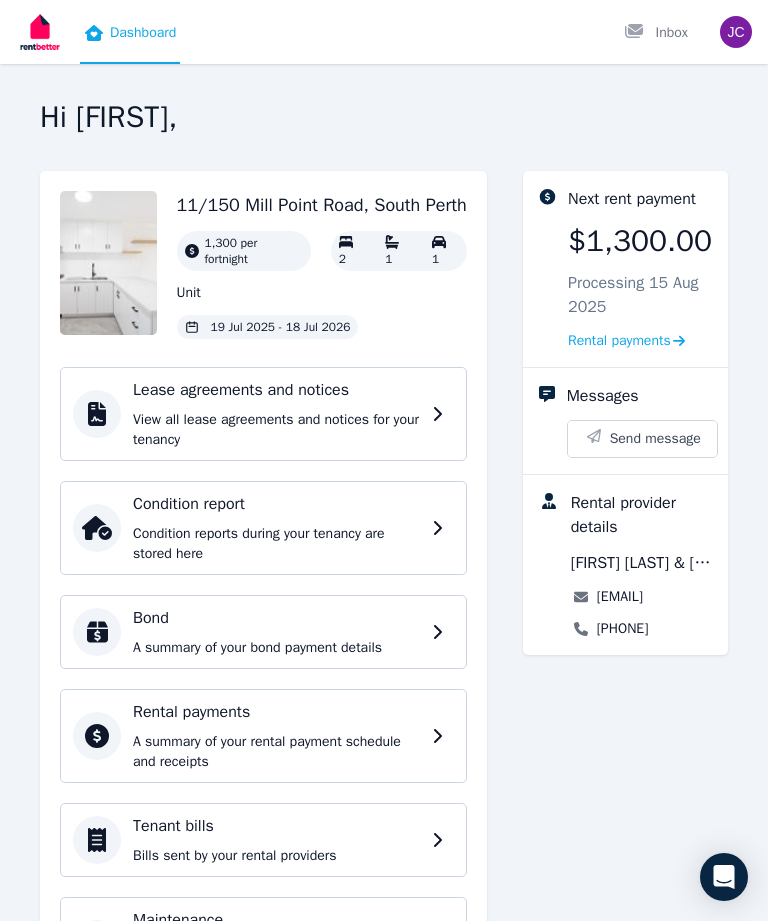 click on "Condition reports during your tenancy are stored here" at bounding box center [276, 544] 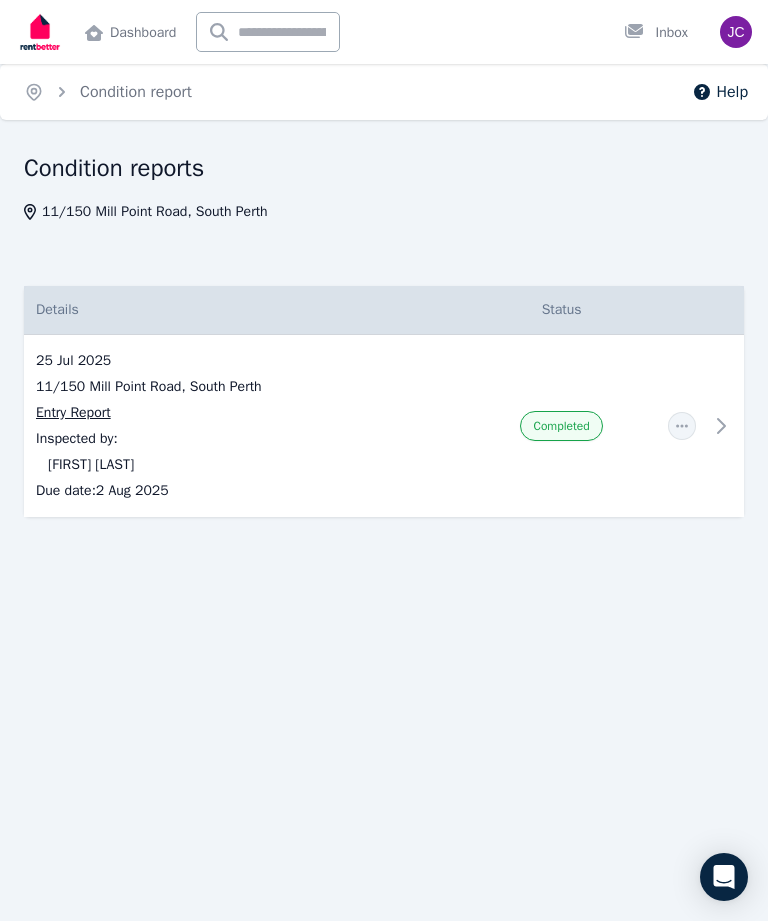 click 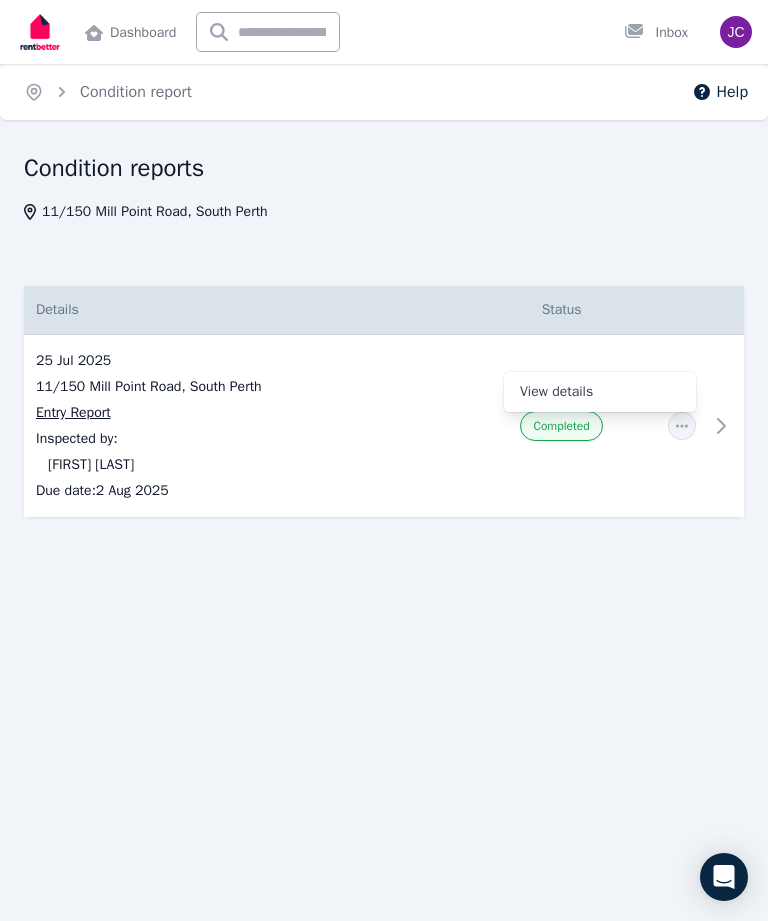 click 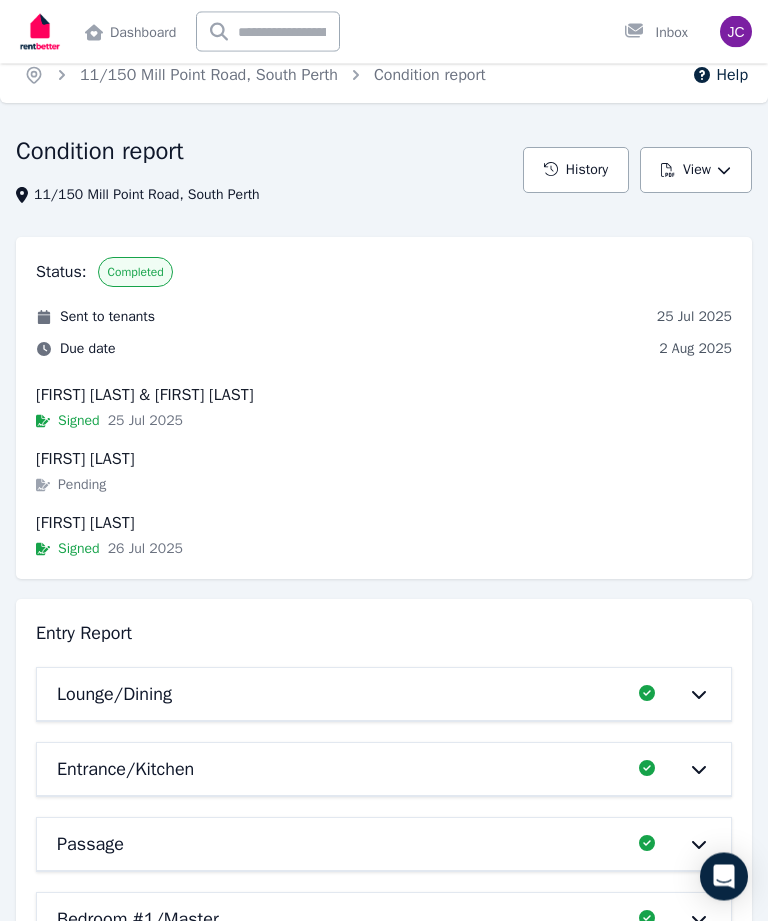 scroll, scrollTop: 20, scrollLeft: 0, axis: vertical 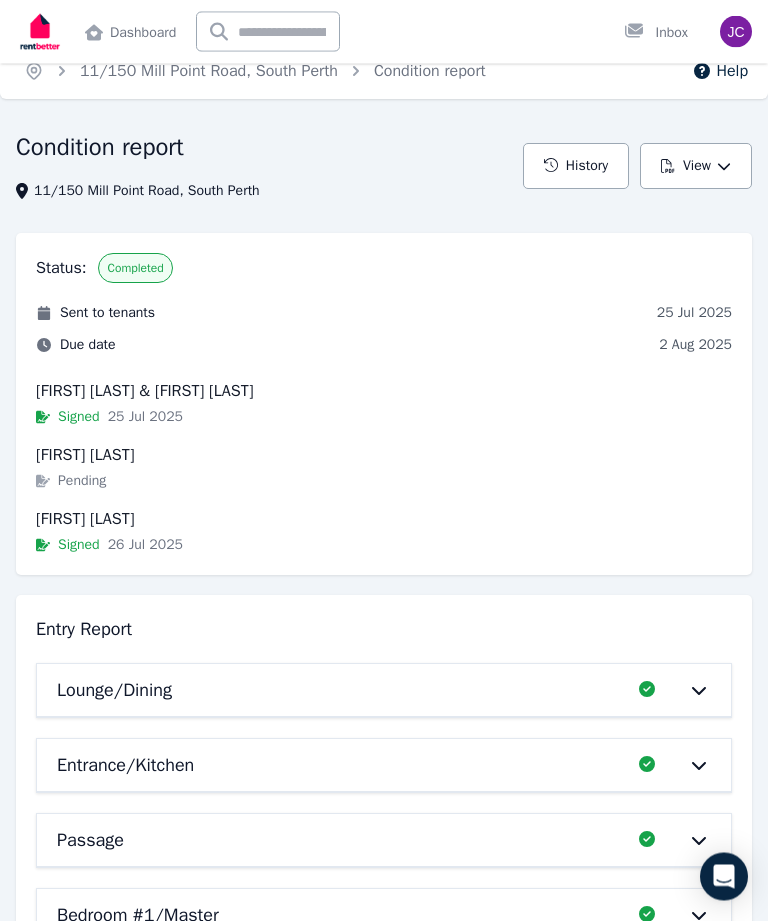 click on "Pending" at bounding box center (82, 482) 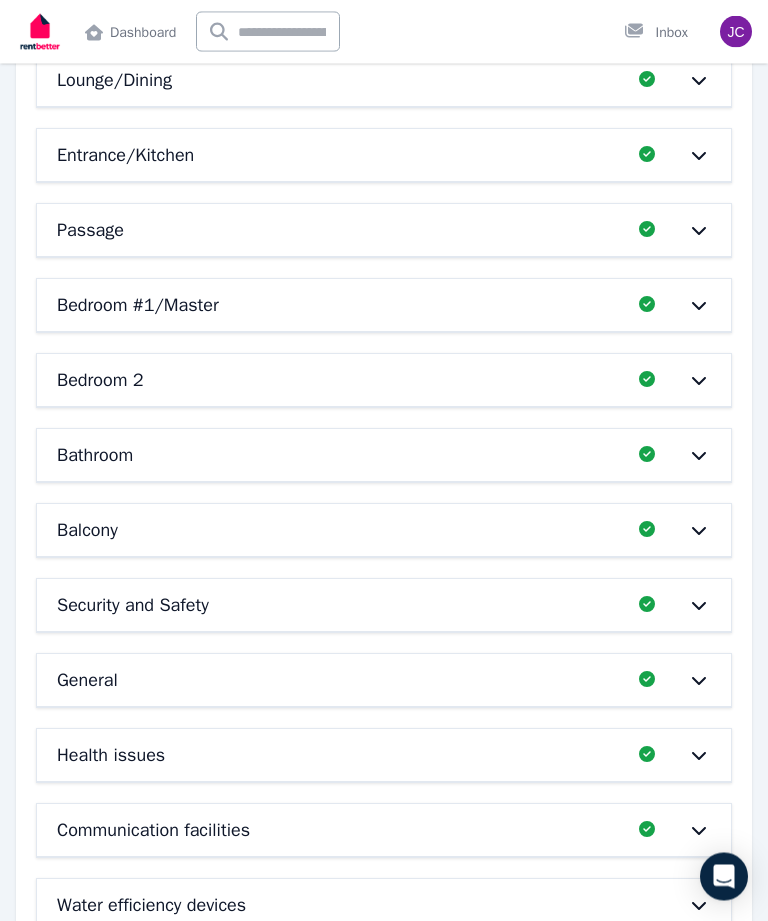 scroll, scrollTop: 694, scrollLeft: 0, axis: vertical 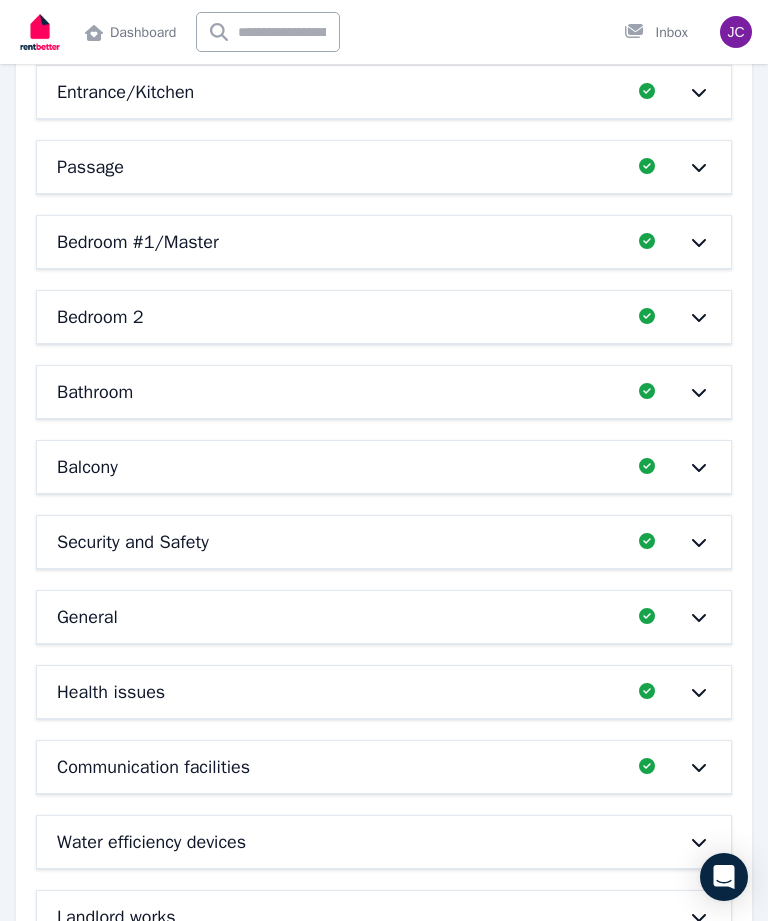 click on "Landlord works" at bounding box center [384, 917] 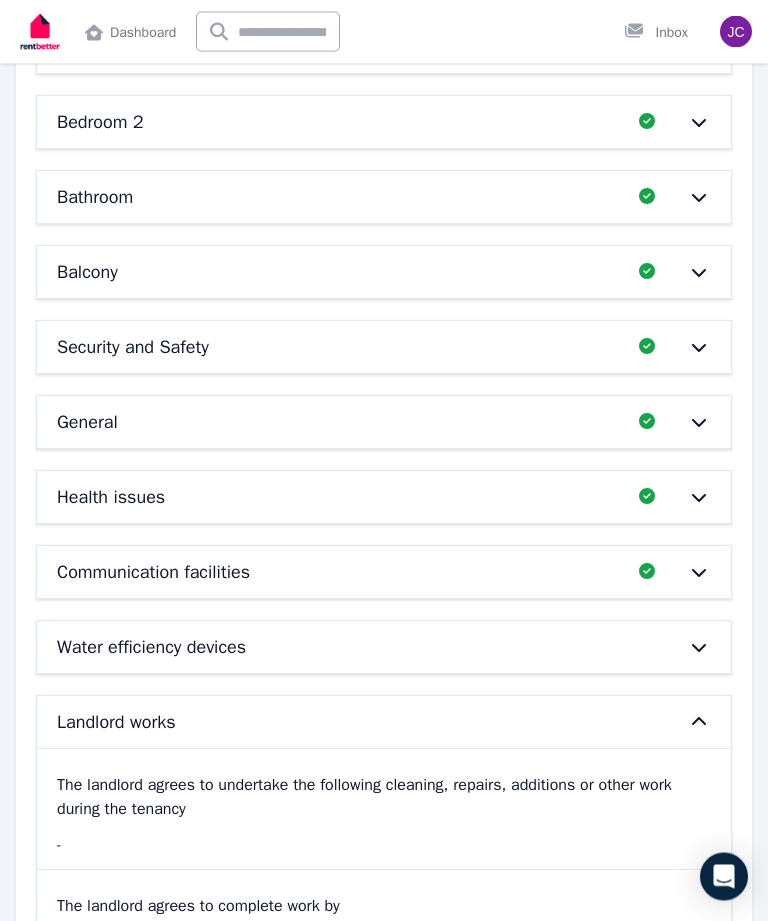 scroll, scrollTop: 911, scrollLeft: 0, axis: vertical 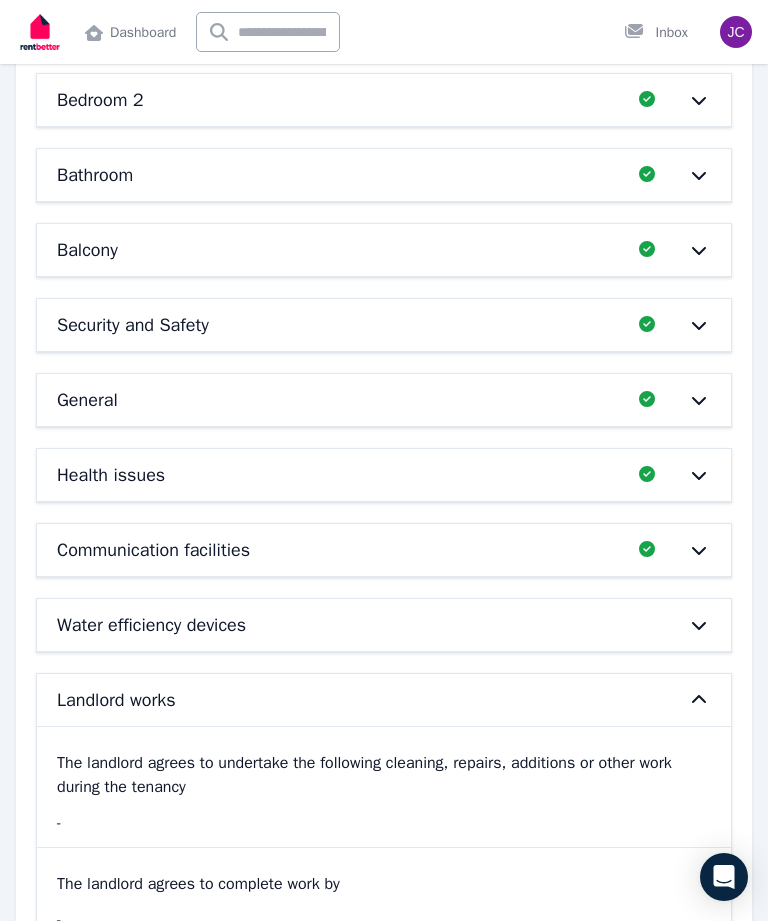 click 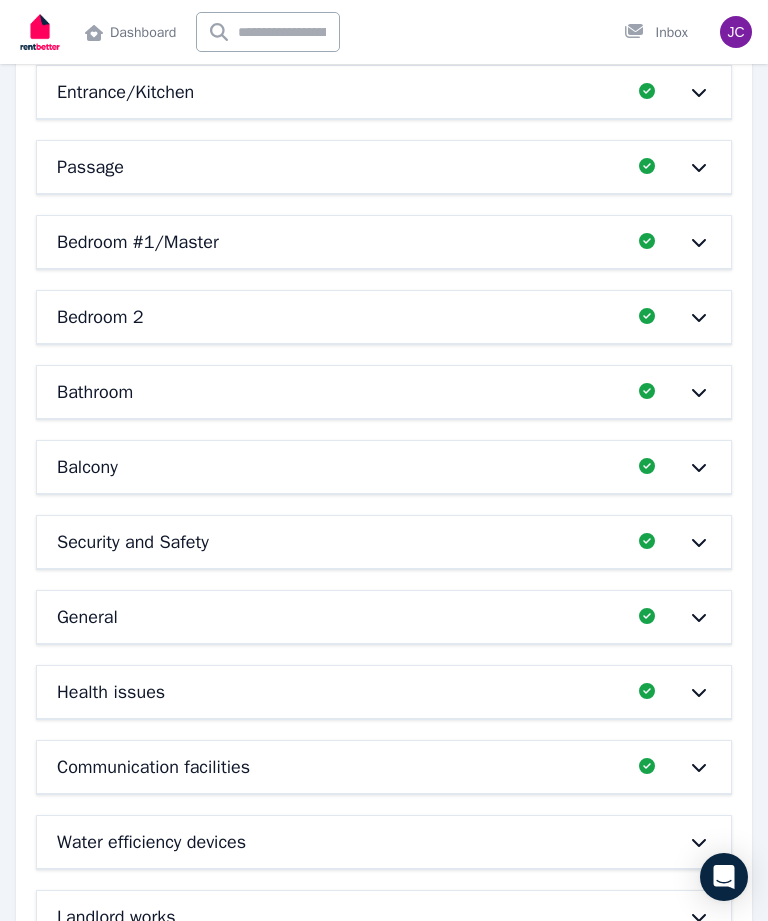 click on "Water efficiency devices" at bounding box center (384, 842) 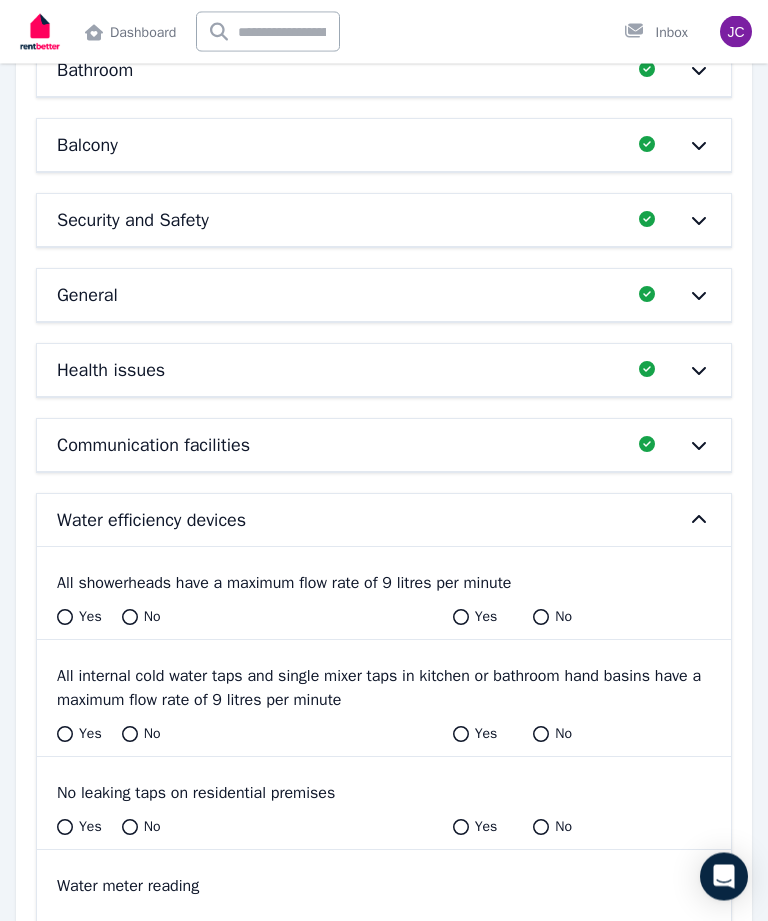 scroll, scrollTop: 1016, scrollLeft: 0, axis: vertical 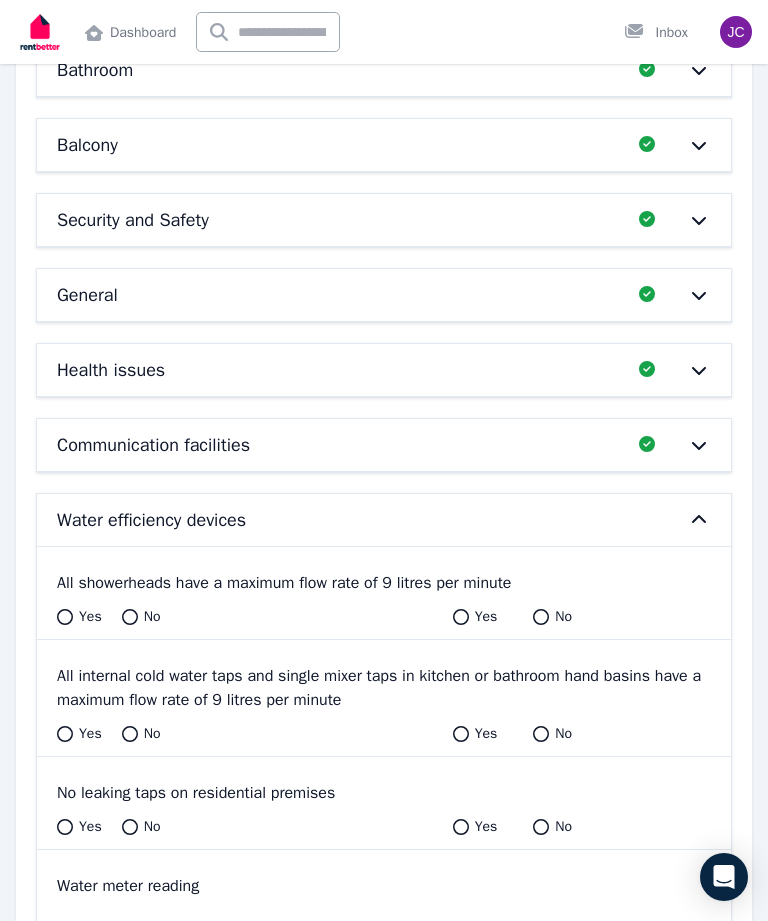 click on "Yes" at bounding box center [475, 617] 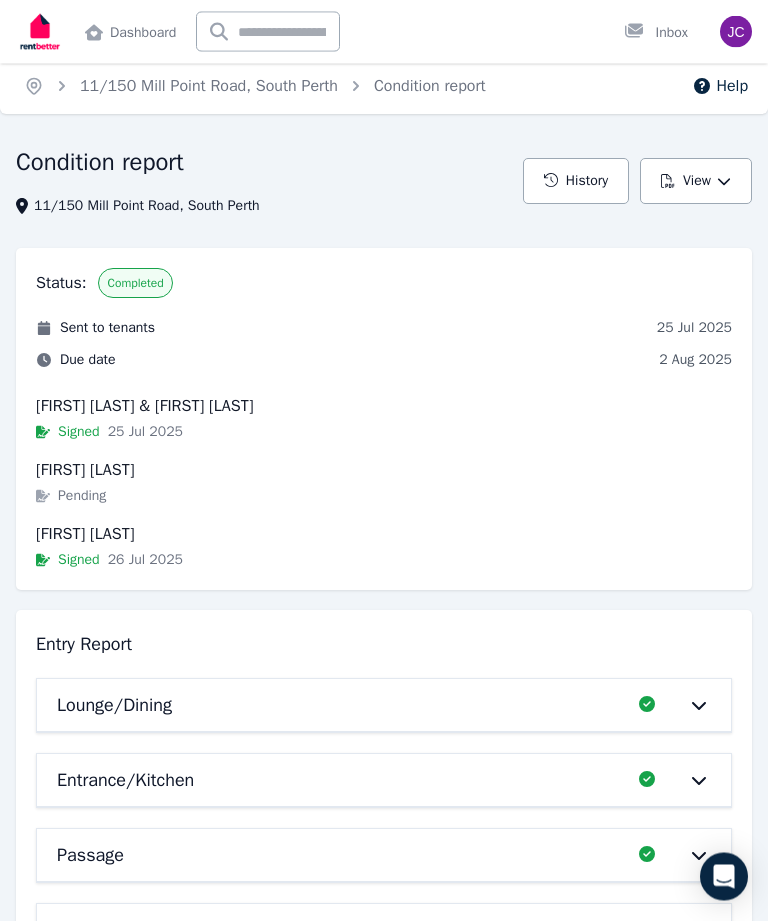 scroll, scrollTop: 0, scrollLeft: 0, axis: both 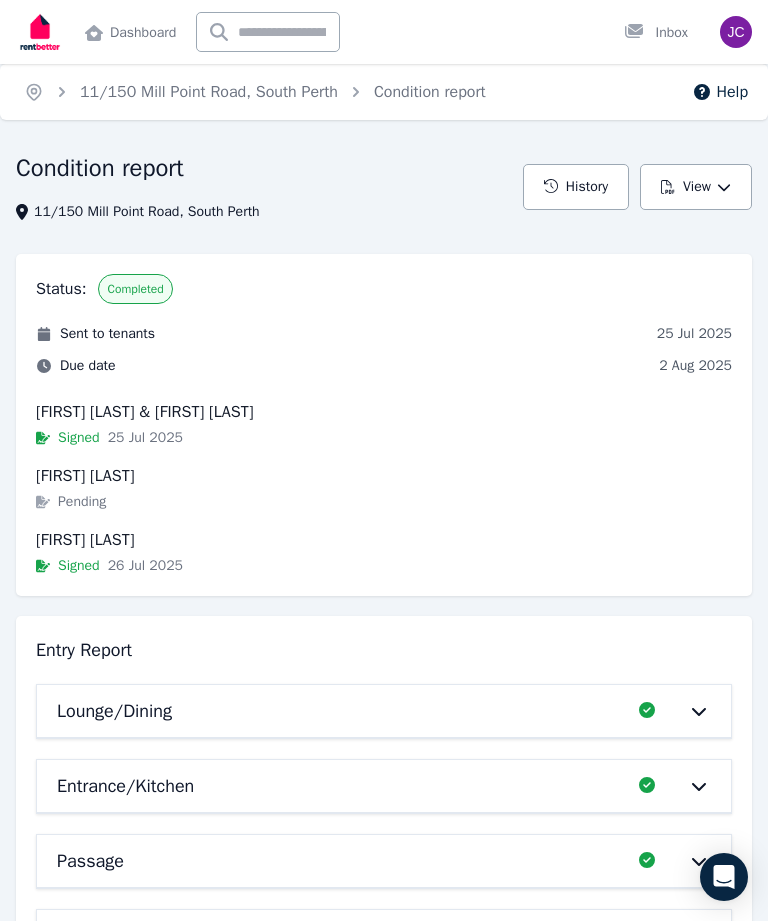 click on "Pending" at bounding box center [82, 502] 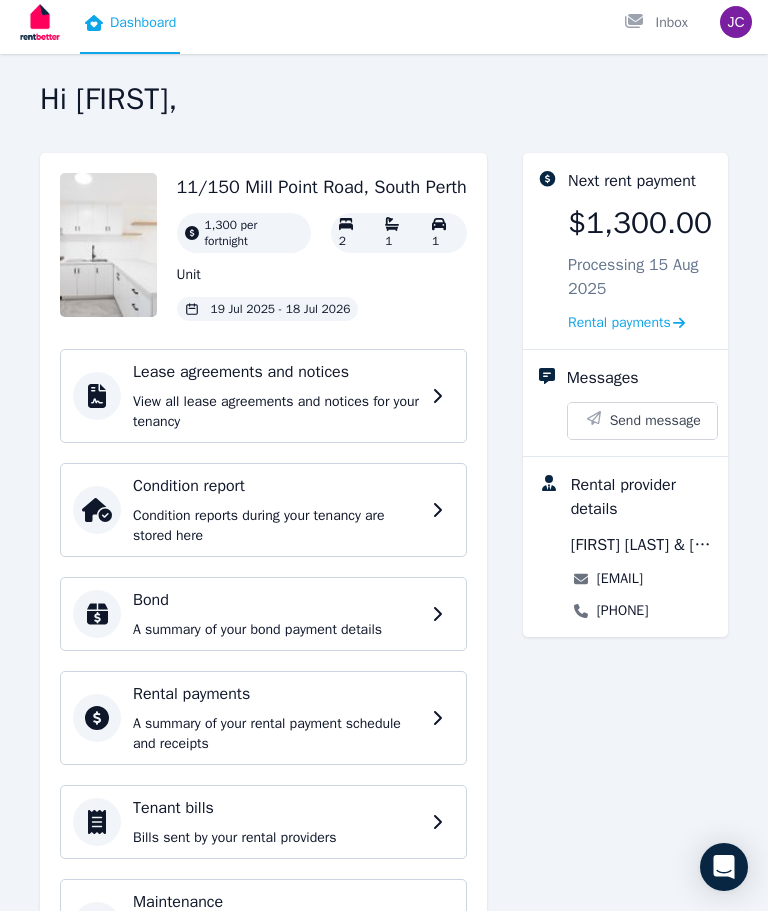 scroll, scrollTop: 0, scrollLeft: 0, axis: both 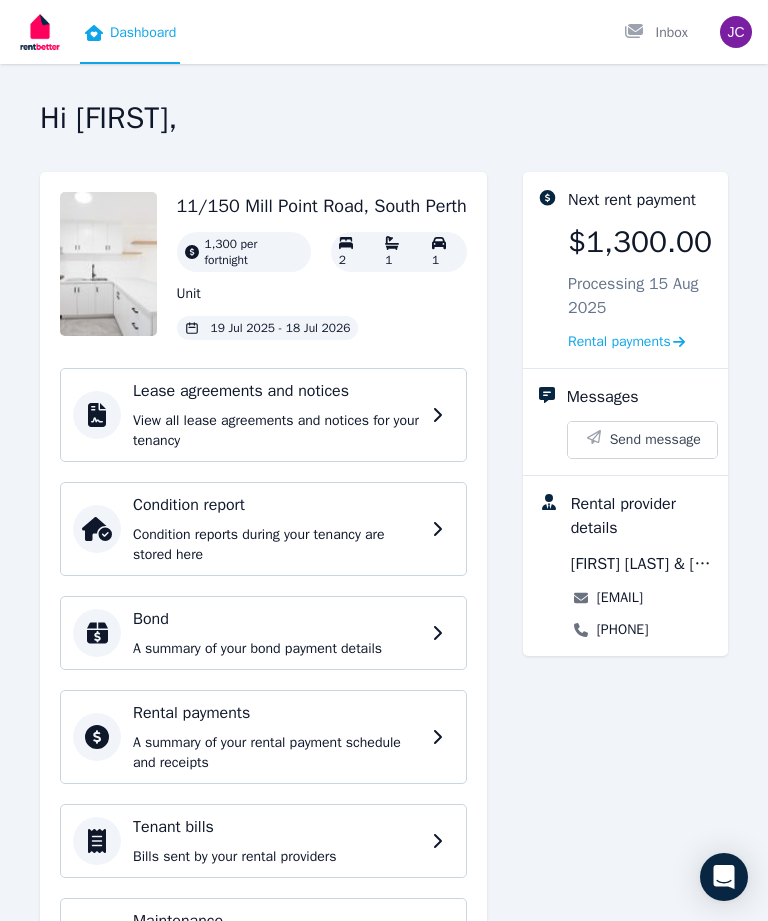 click at bounding box center [108, 264] 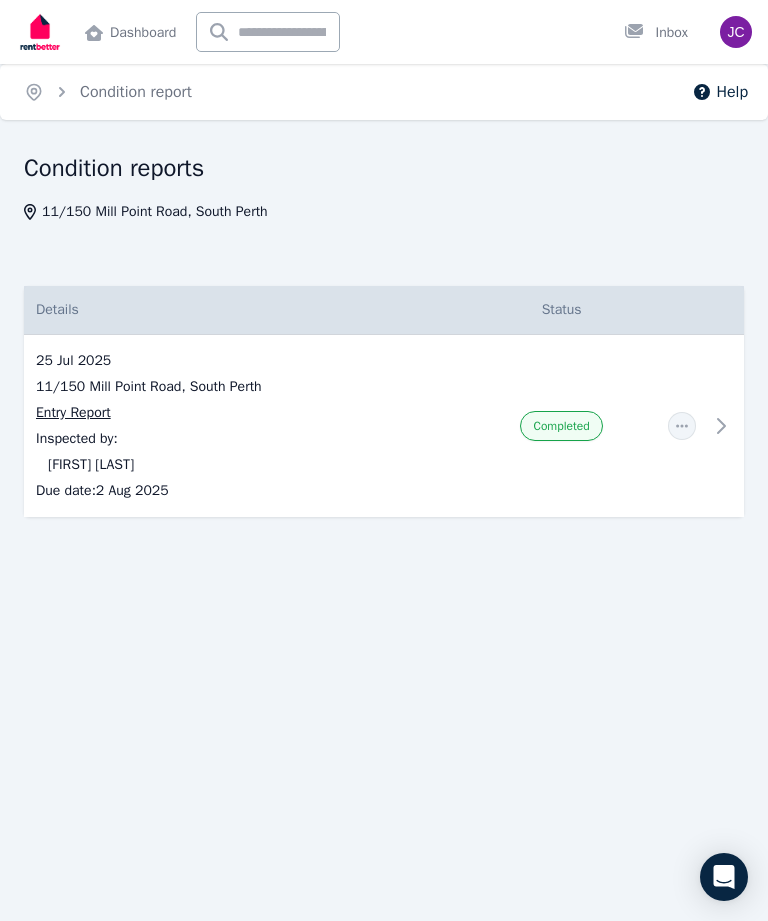 click 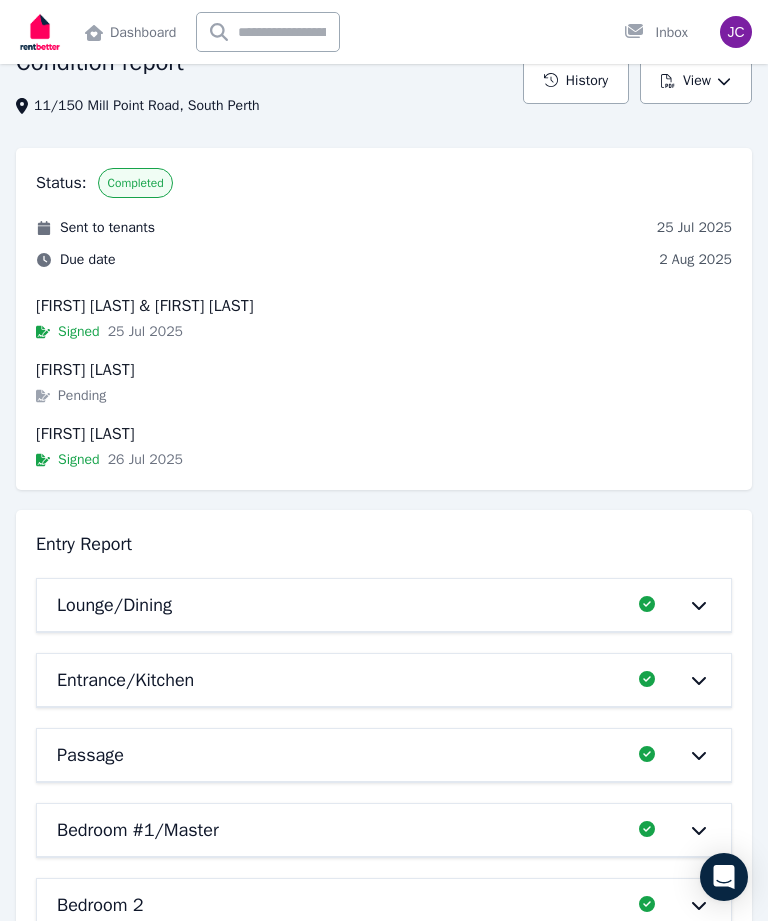 scroll, scrollTop: 111, scrollLeft: 0, axis: vertical 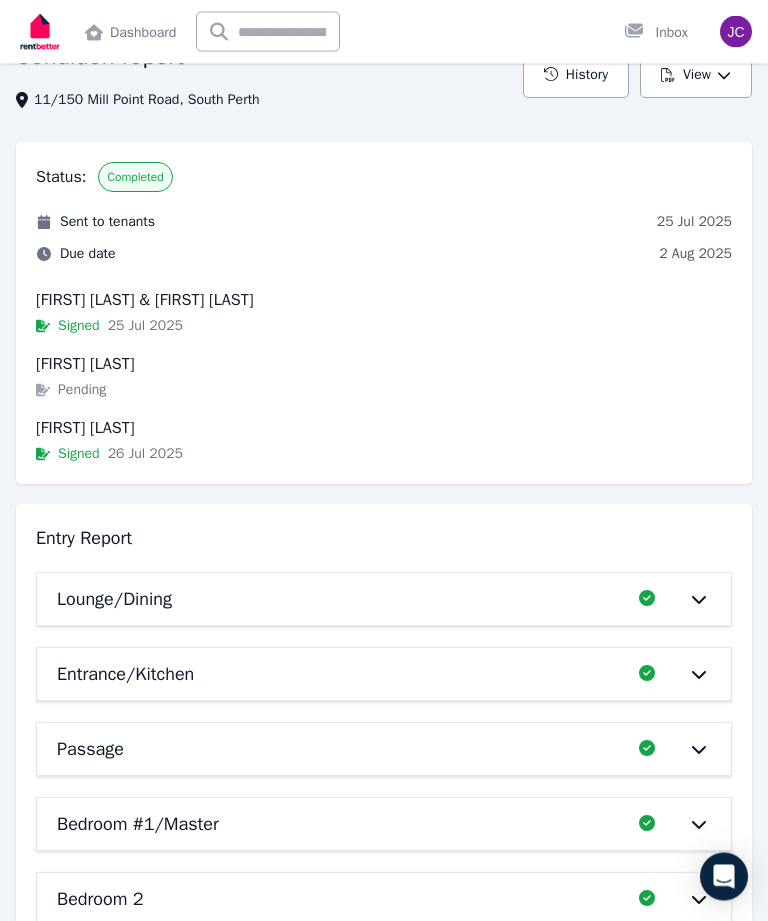click on "Pending" at bounding box center [82, 391] 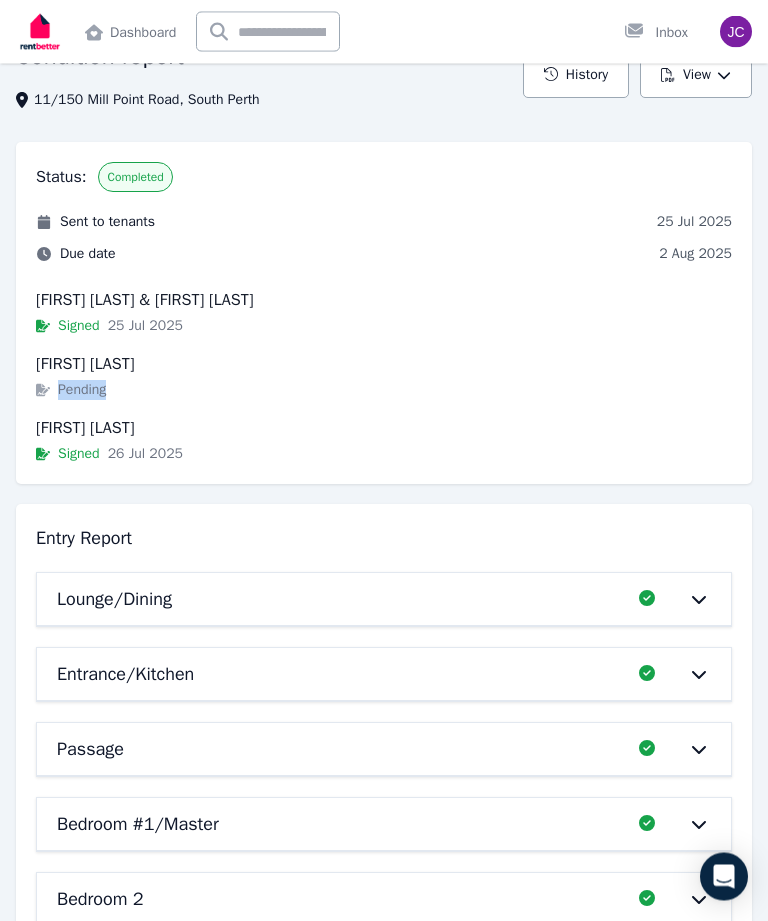 click on "[FIRST] [LAST]" at bounding box center (384, 365) 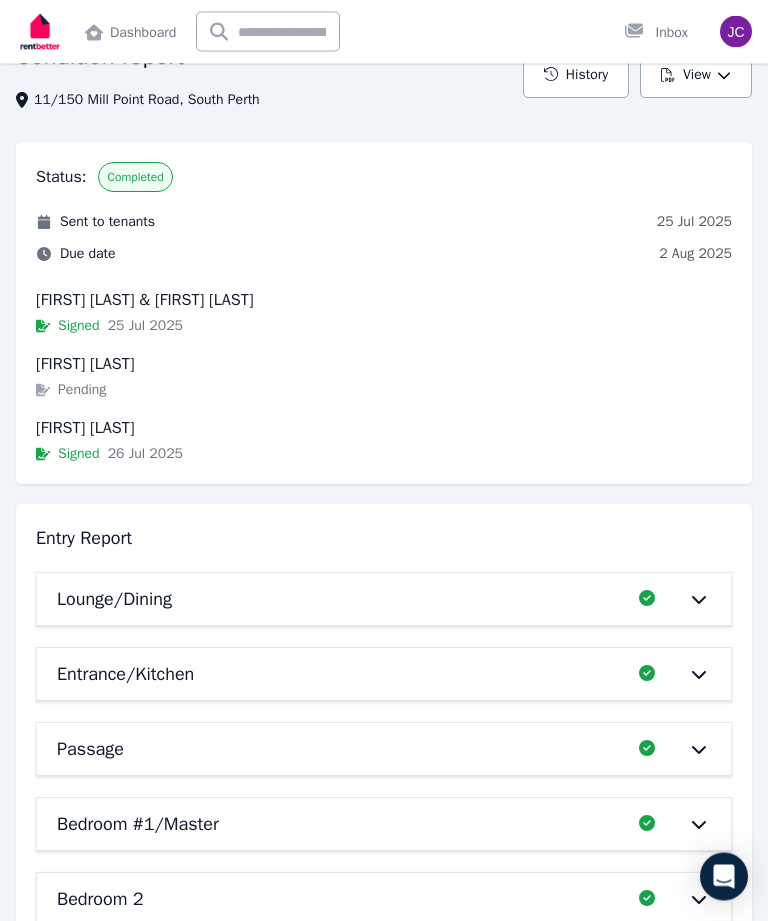 click 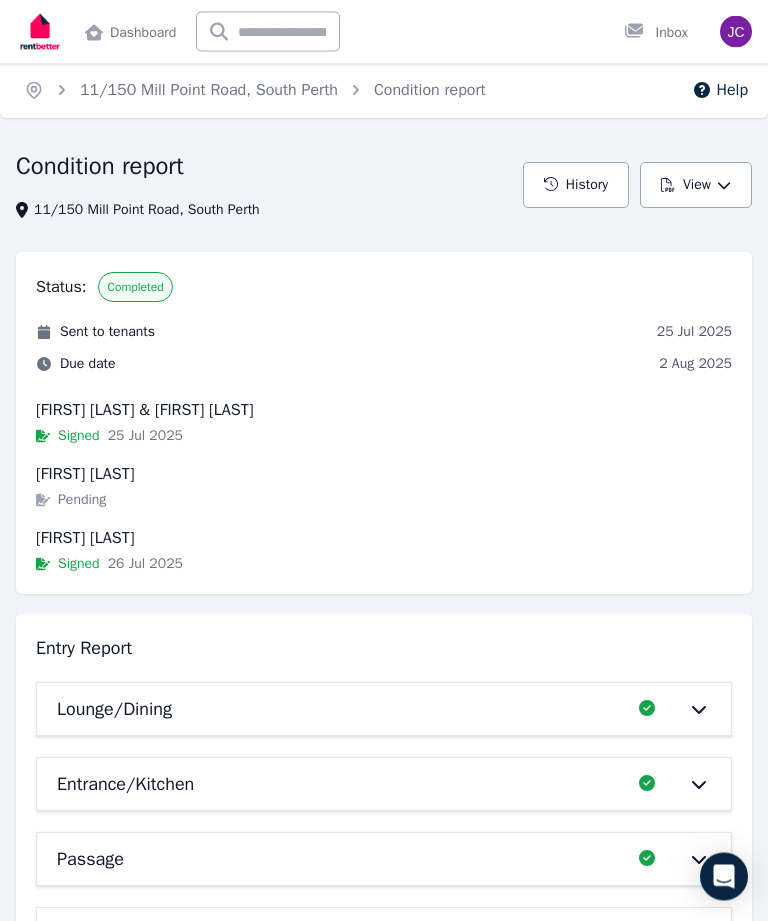 scroll, scrollTop: 0, scrollLeft: 0, axis: both 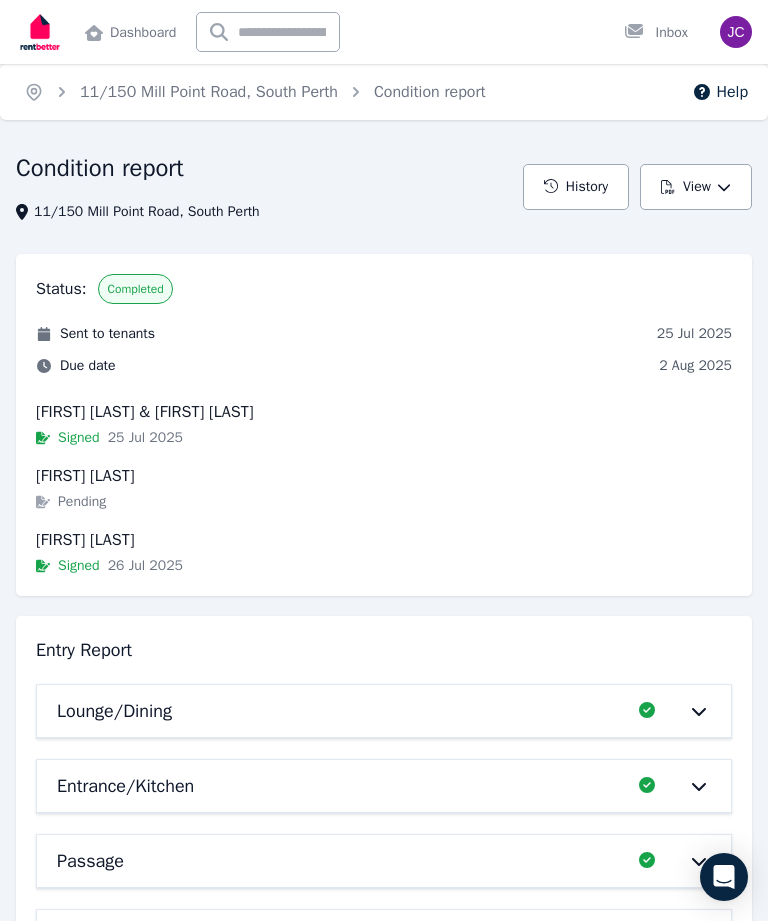 click 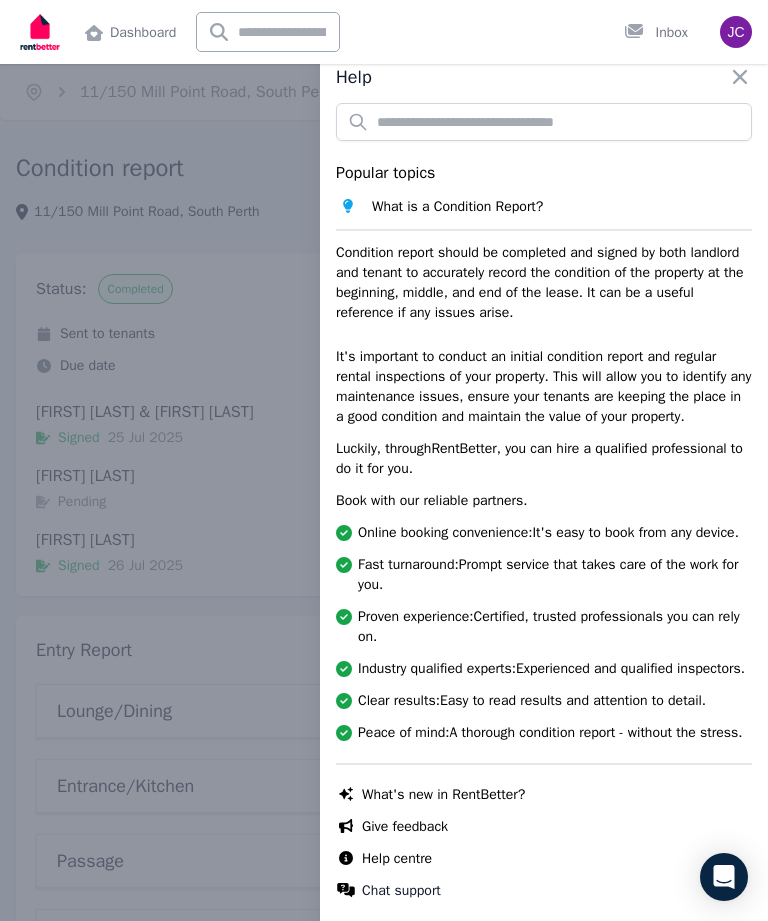 scroll, scrollTop: 97, scrollLeft: 0, axis: vertical 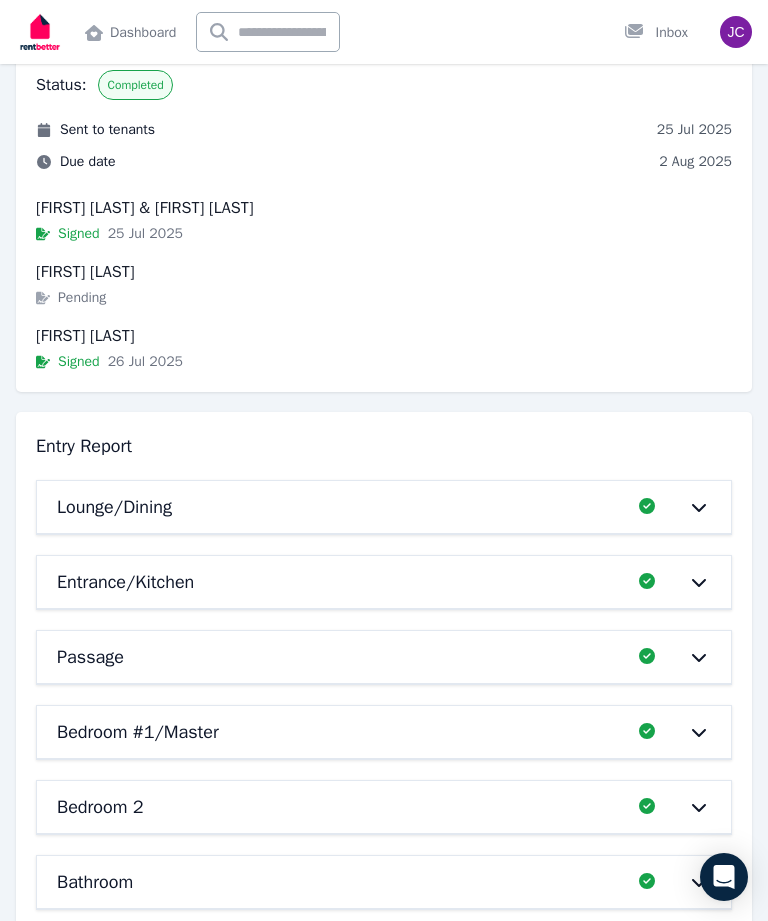 click on "Lounge/Dining   Completed 100%, 0 left" at bounding box center (384, 507) 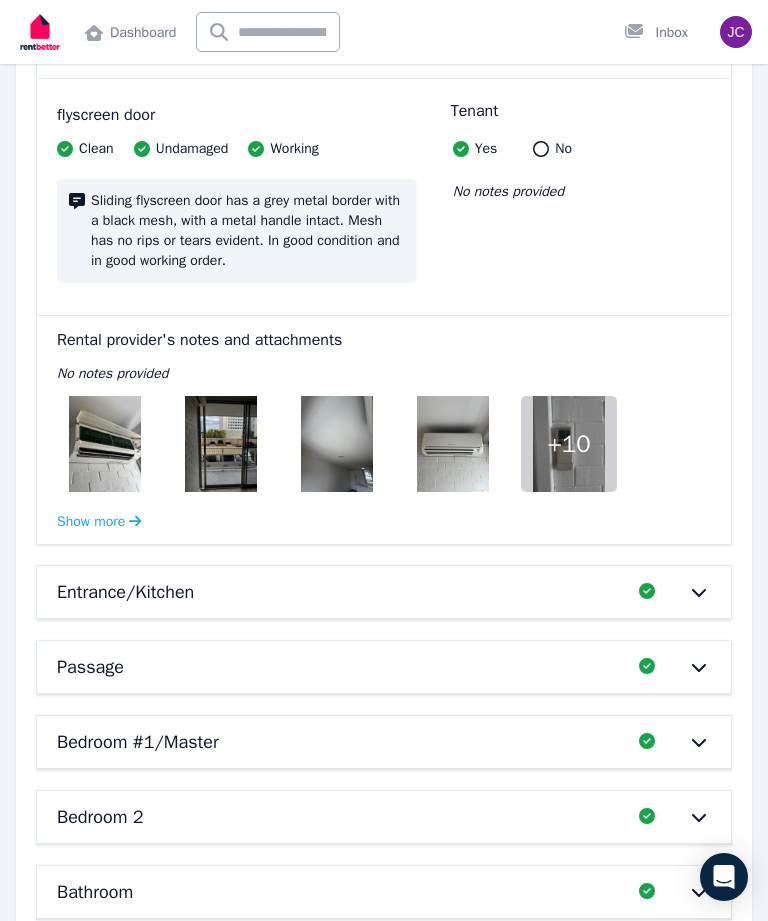 scroll, scrollTop: 2345, scrollLeft: 0, axis: vertical 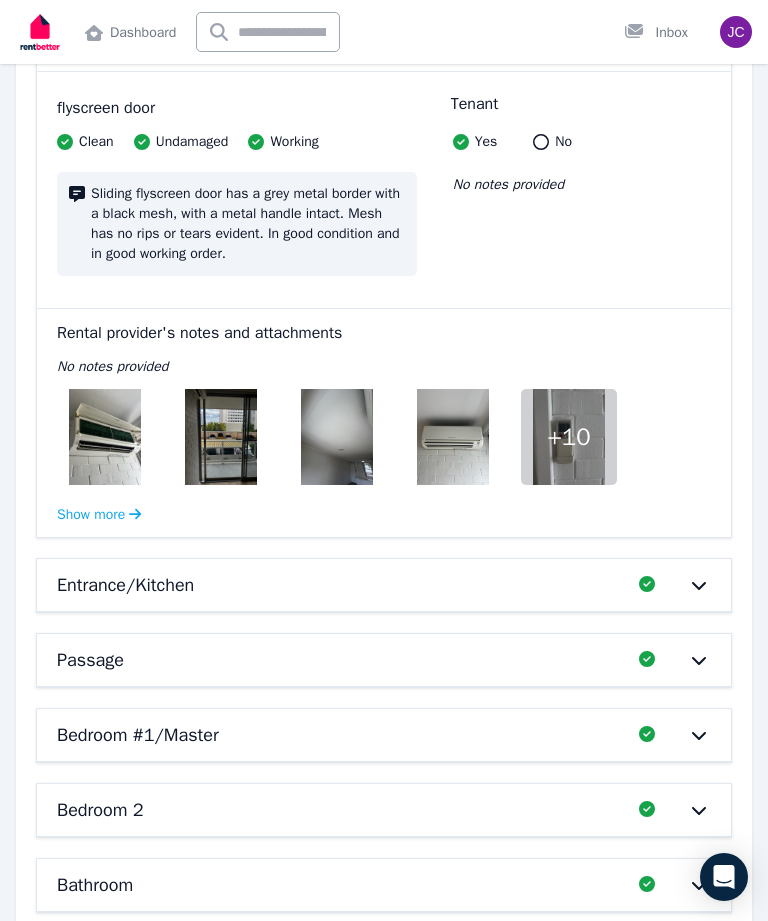 click on "Show more" at bounding box center (99, 515) 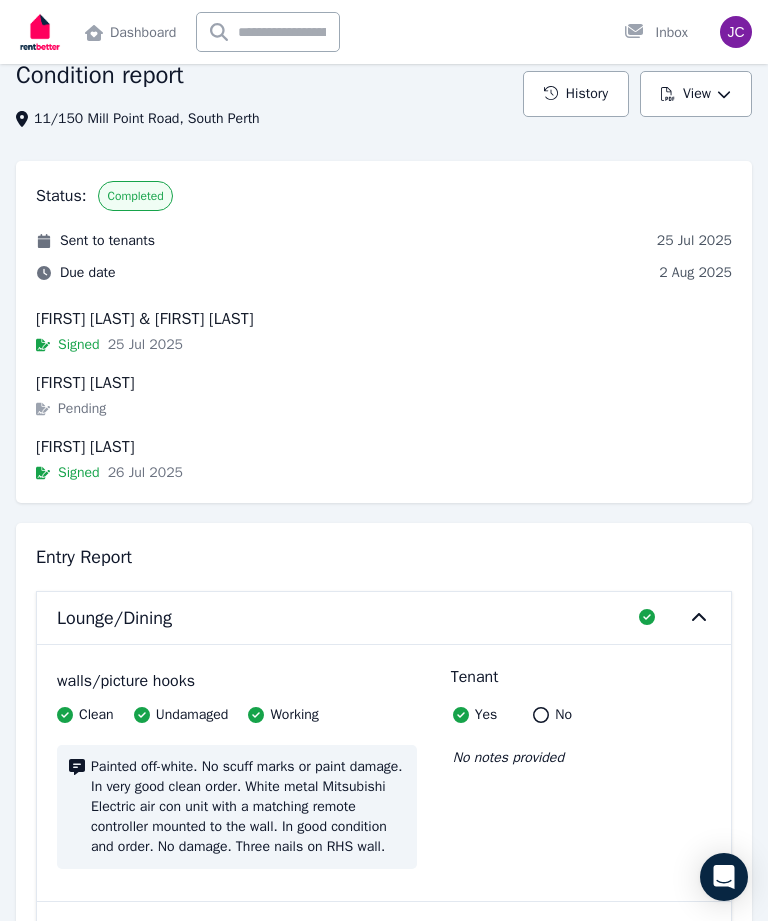 scroll, scrollTop: 0, scrollLeft: 0, axis: both 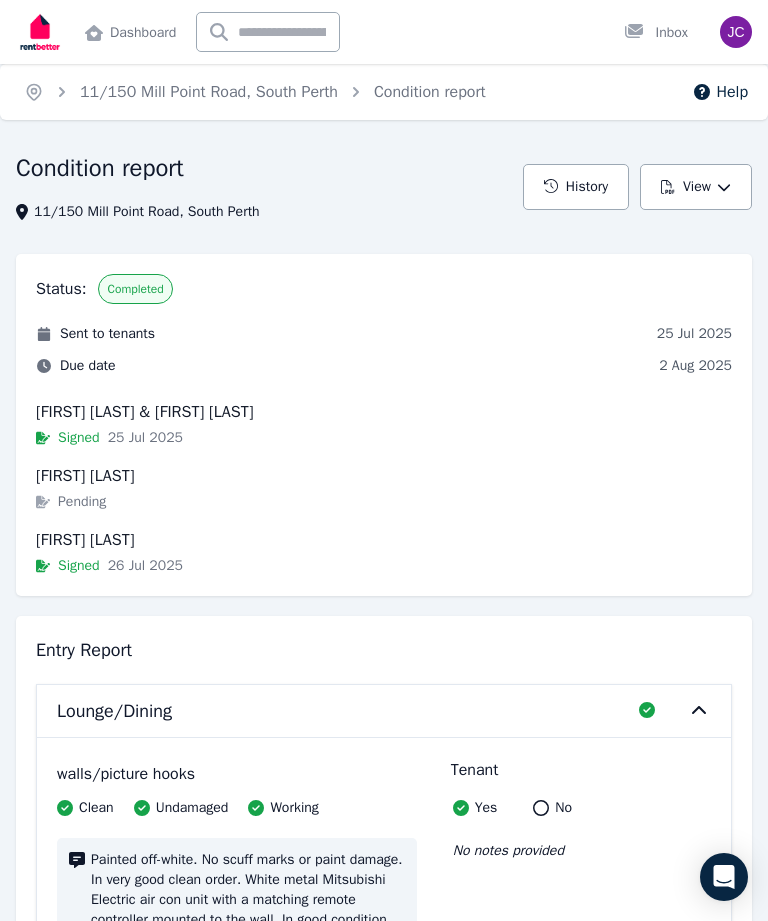 click on "[FIRST] [LAST]" at bounding box center [384, 476] 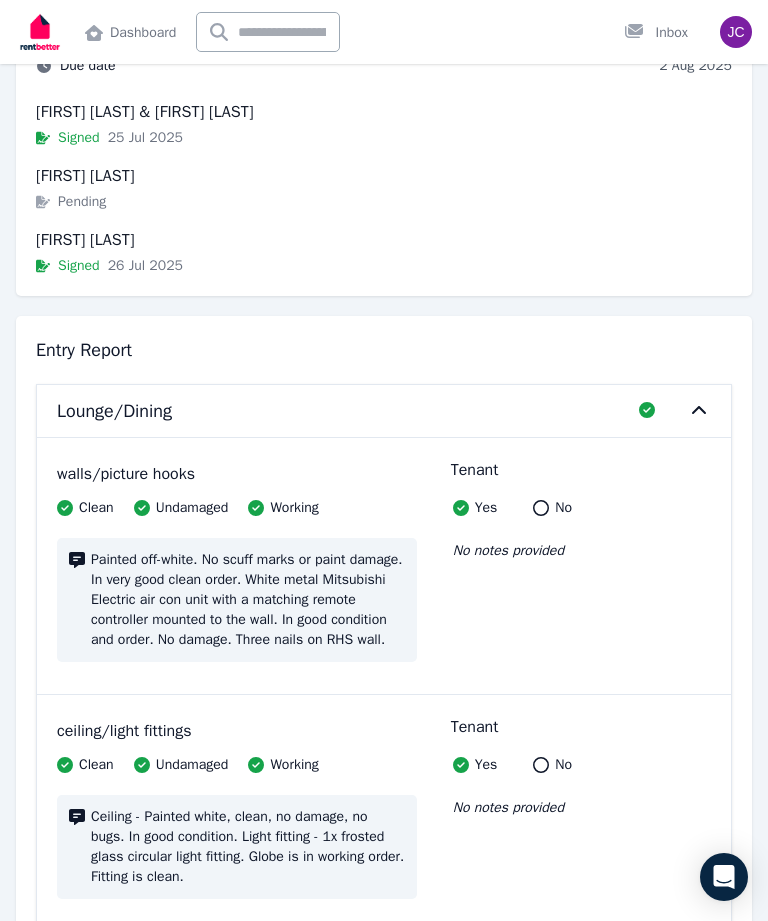 scroll, scrollTop: 306, scrollLeft: 0, axis: vertical 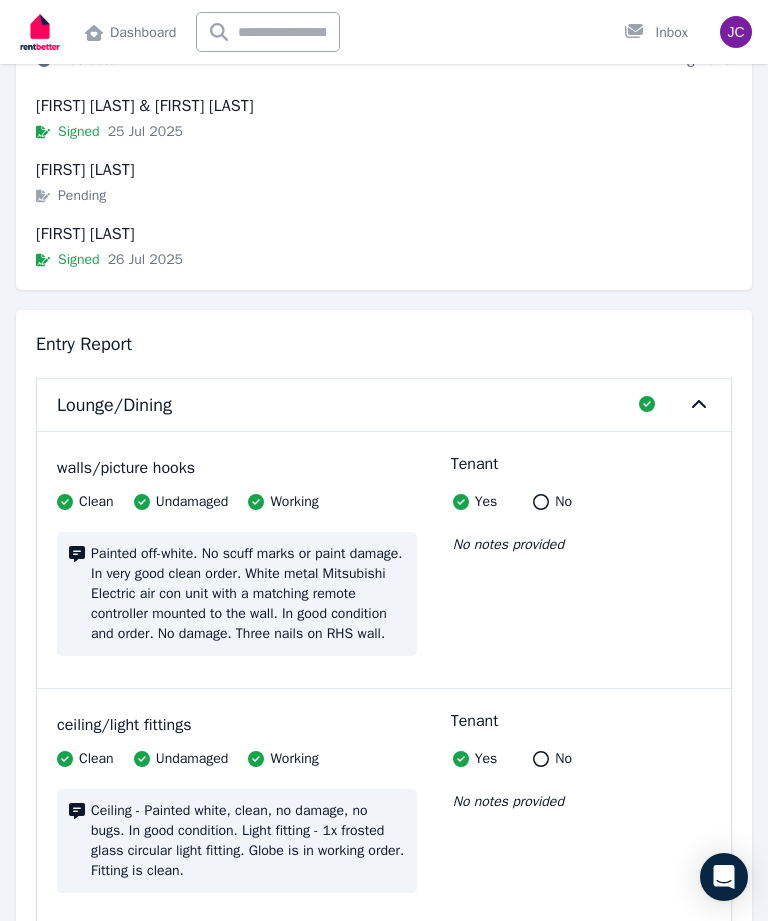 click on "No" at bounding box center [552, 502] 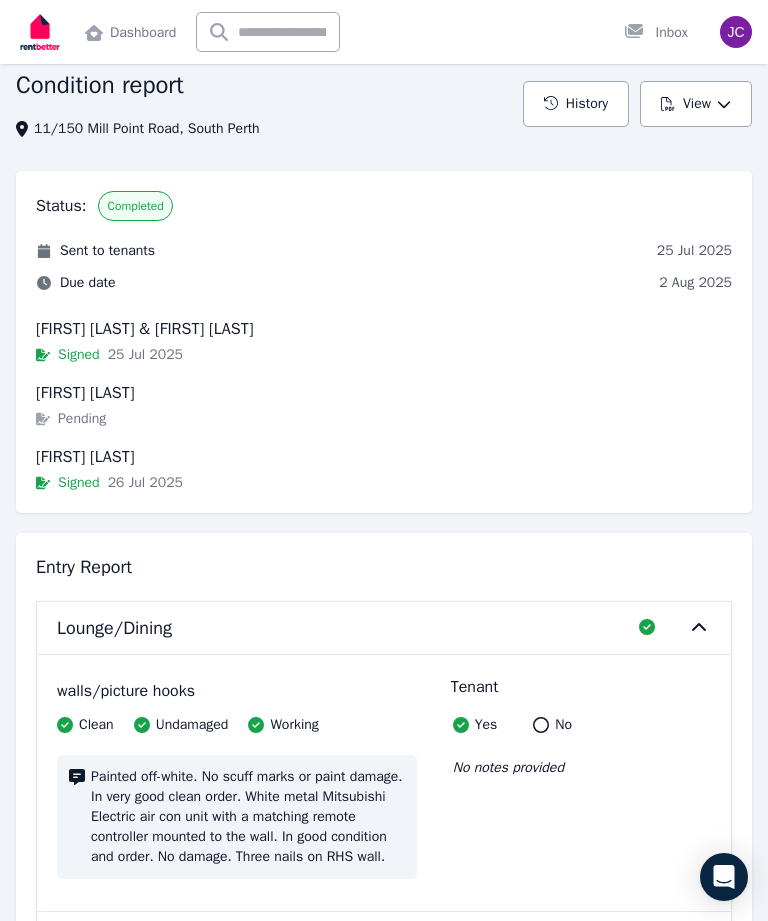 scroll, scrollTop: 0, scrollLeft: 0, axis: both 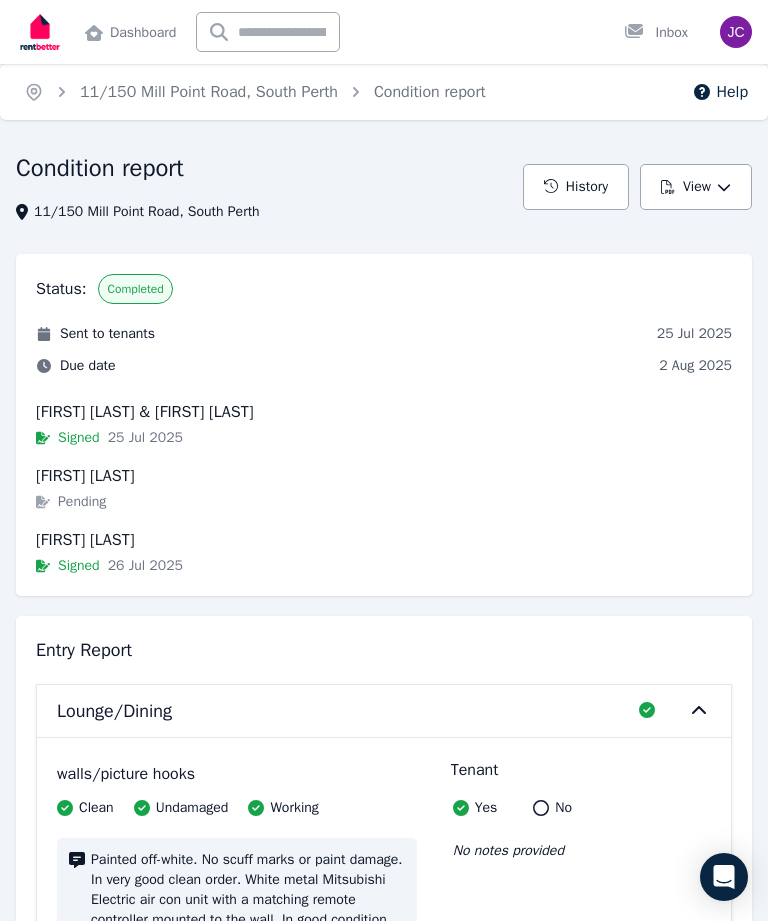 click on "Inbox" at bounding box center [656, 33] 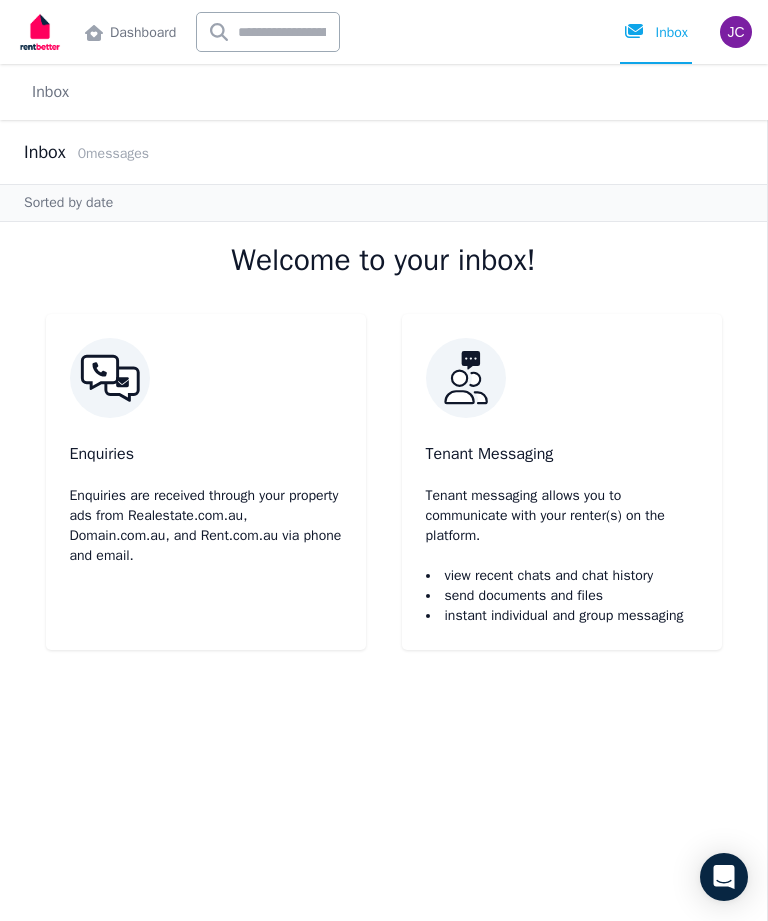 click on "Dashboard" at bounding box center (130, 32) 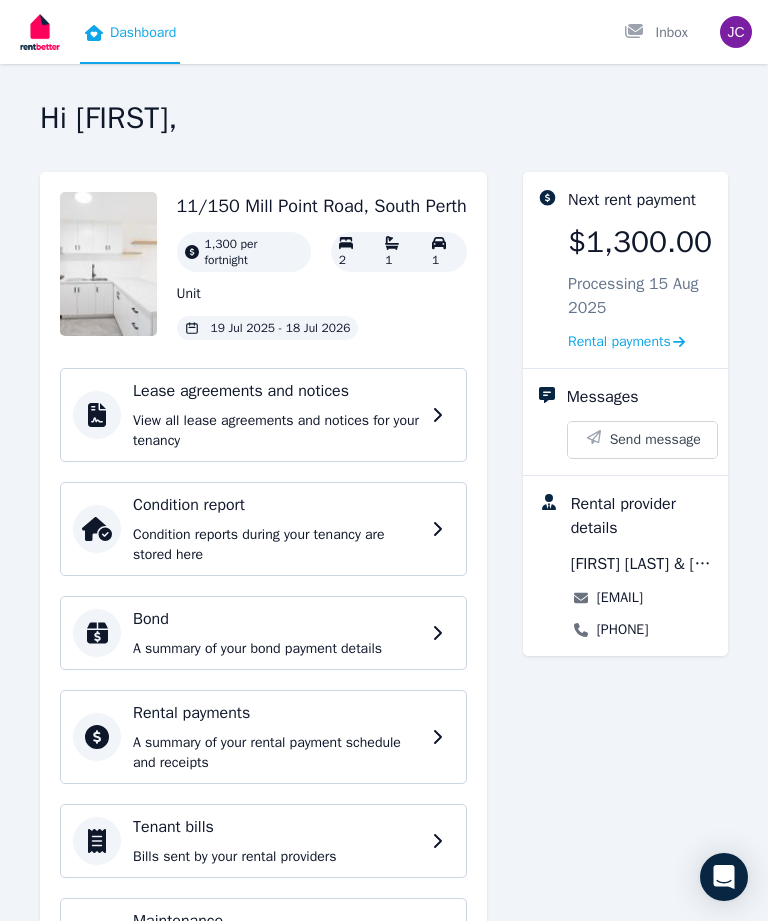 click on "Rental payments" at bounding box center [619, 342] 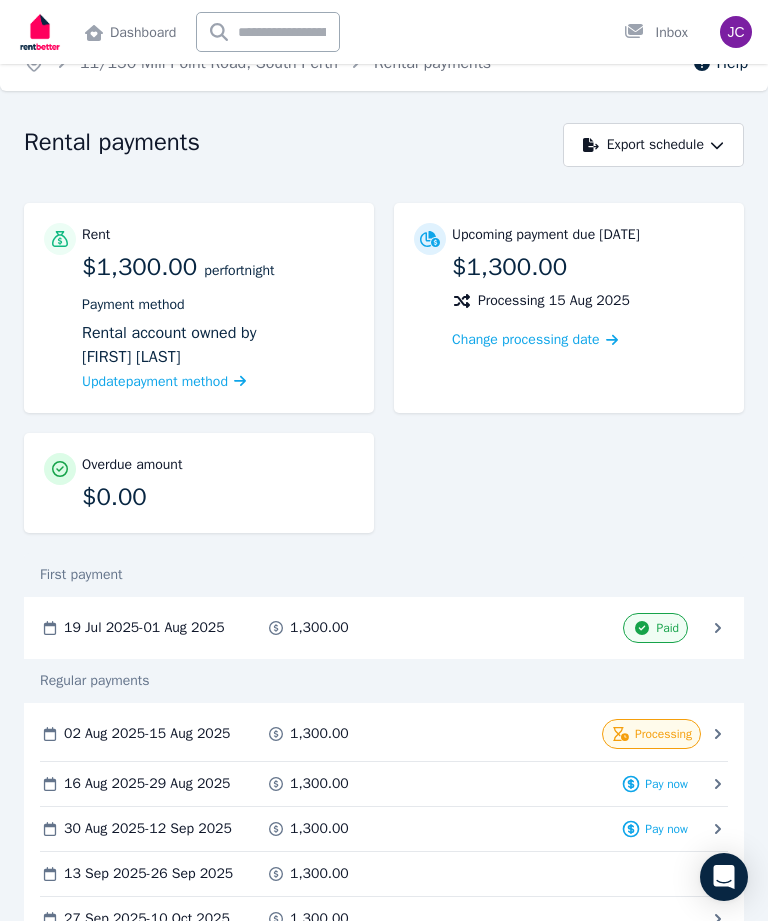 scroll, scrollTop: 0, scrollLeft: 0, axis: both 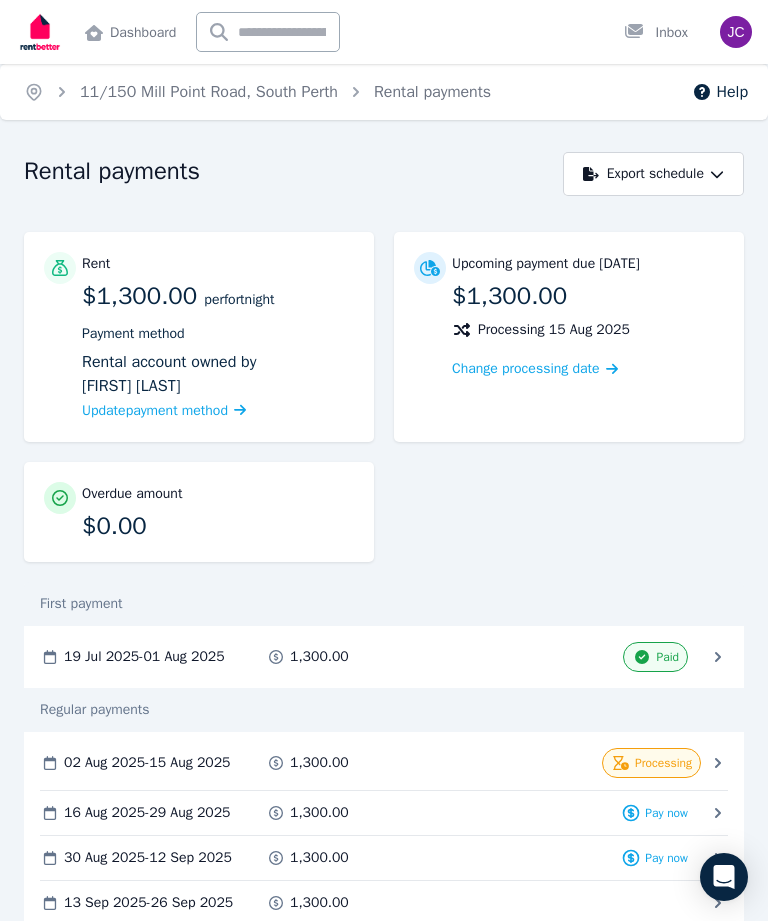 click on "Dashboard" at bounding box center (130, 32) 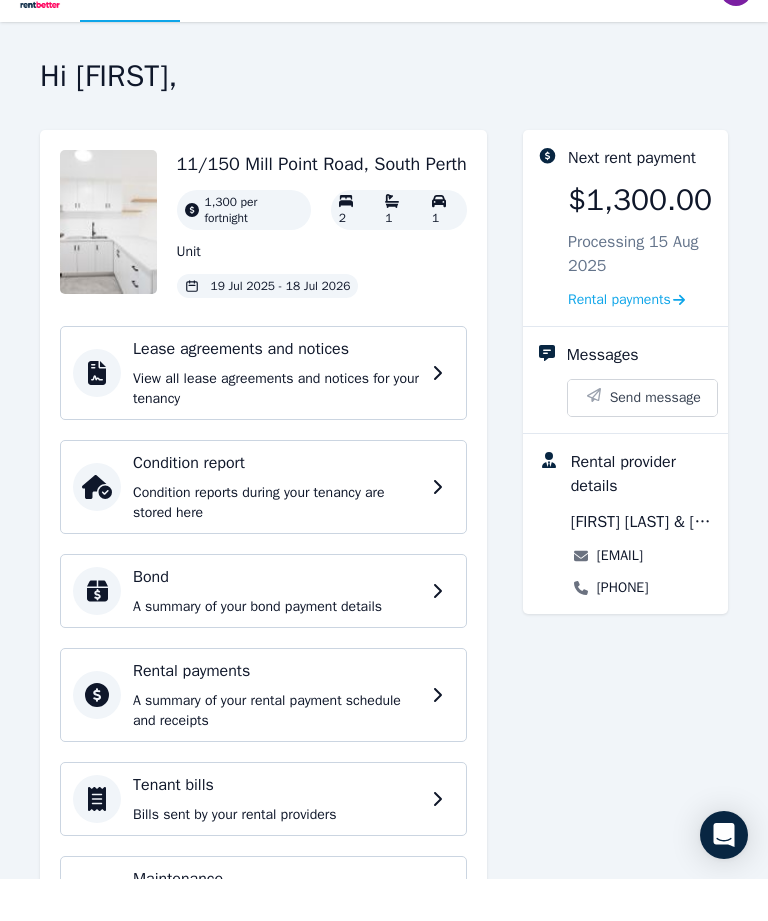 scroll, scrollTop: 79, scrollLeft: 0, axis: vertical 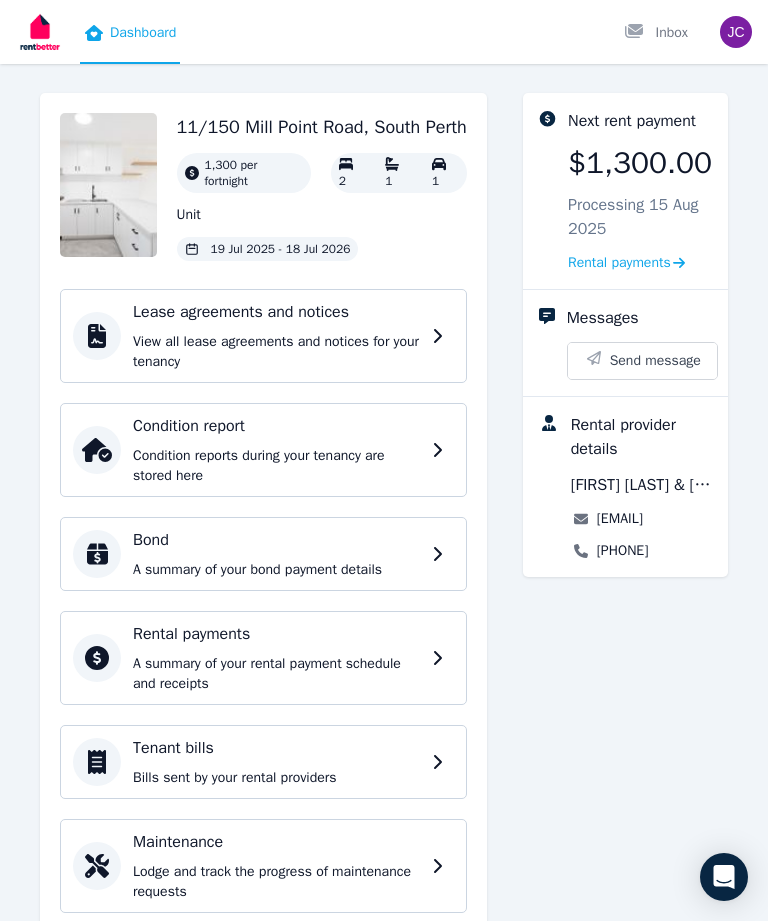 click on "Condition report" at bounding box center [276, 426] 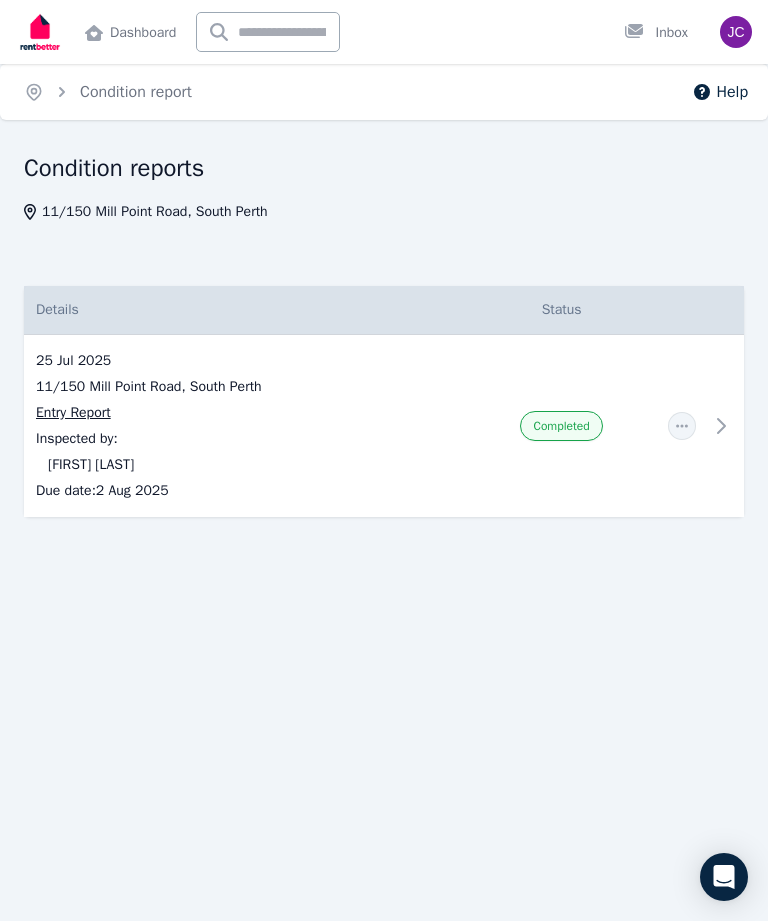click on "Entry Report" at bounding box center [73, 413] 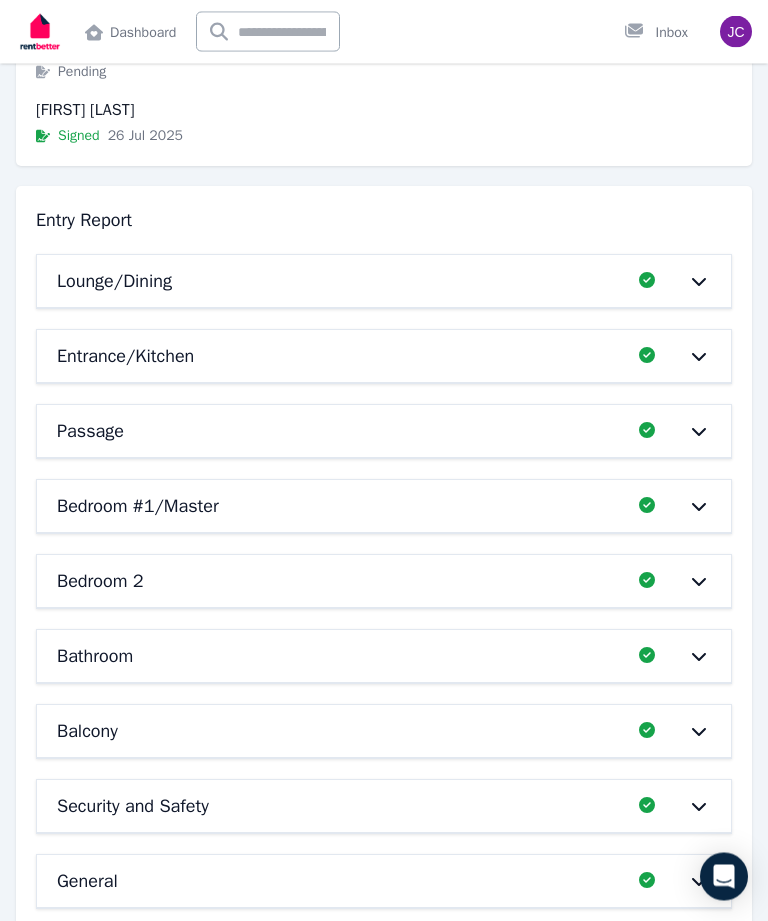 scroll, scrollTop: 427, scrollLeft: 0, axis: vertical 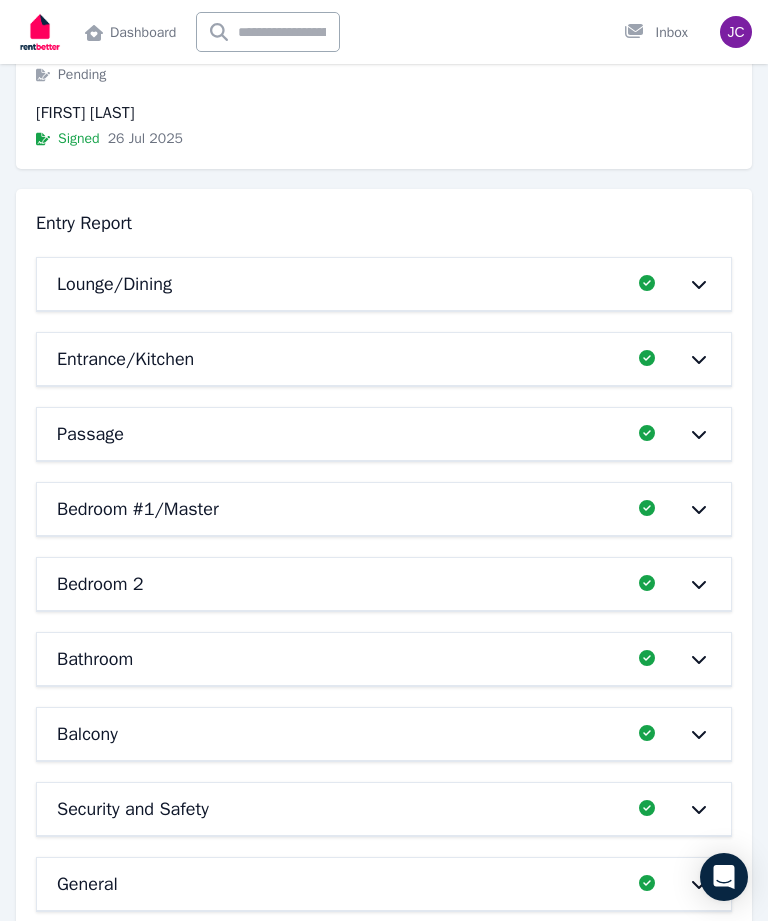 click 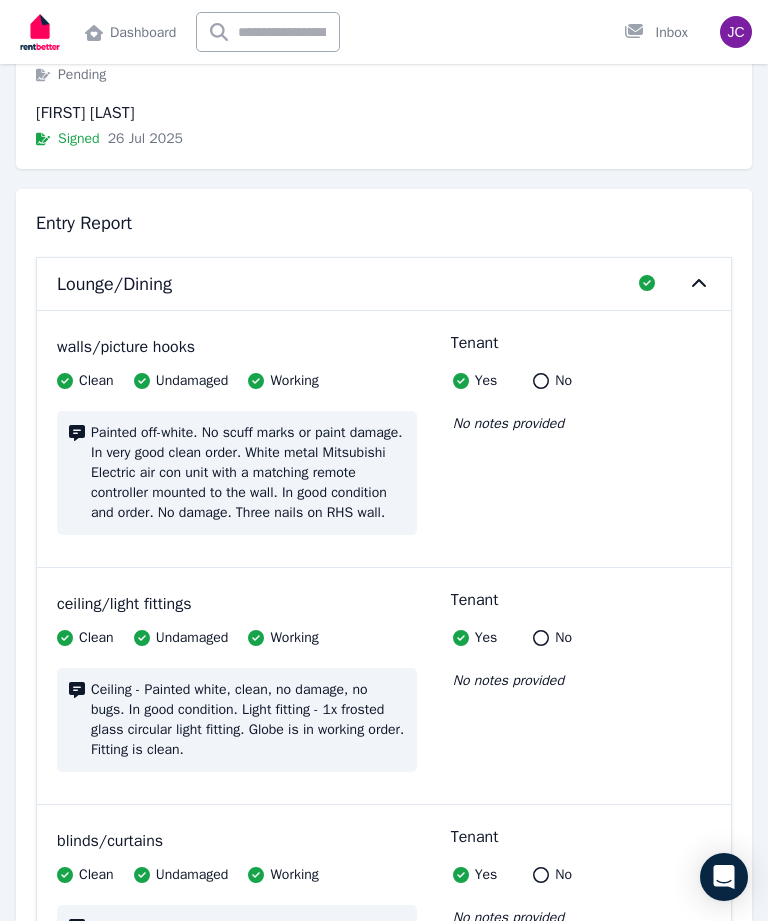 click on "No" at bounding box center (552, 381) 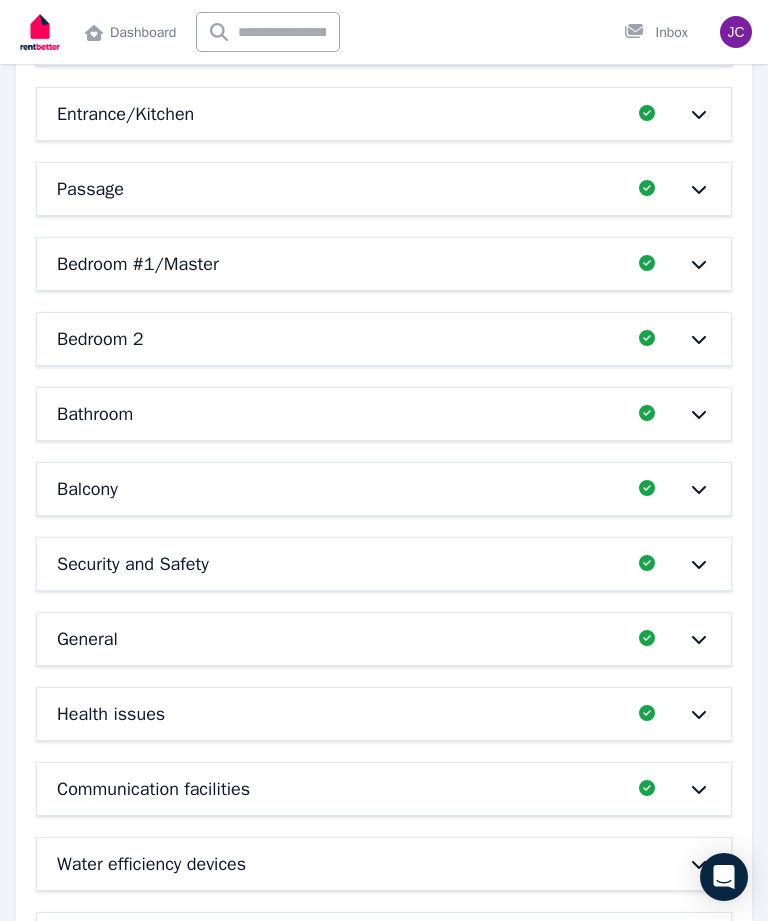 scroll, scrollTop: 694, scrollLeft: 0, axis: vertical 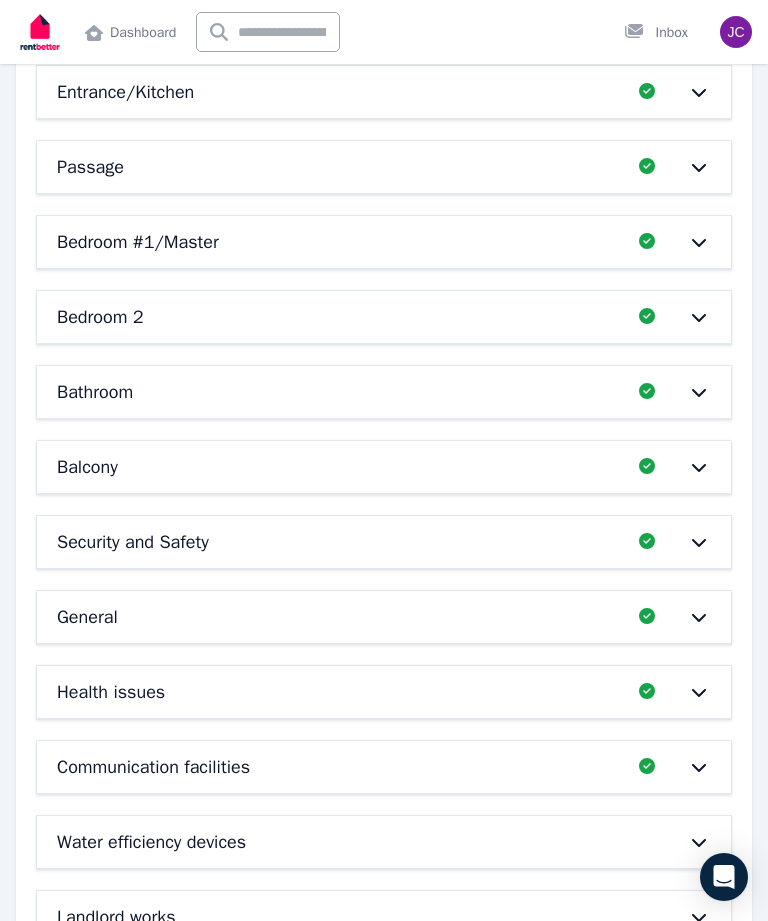 click on "Water efficiency devices" at bounding box center (384, 842) 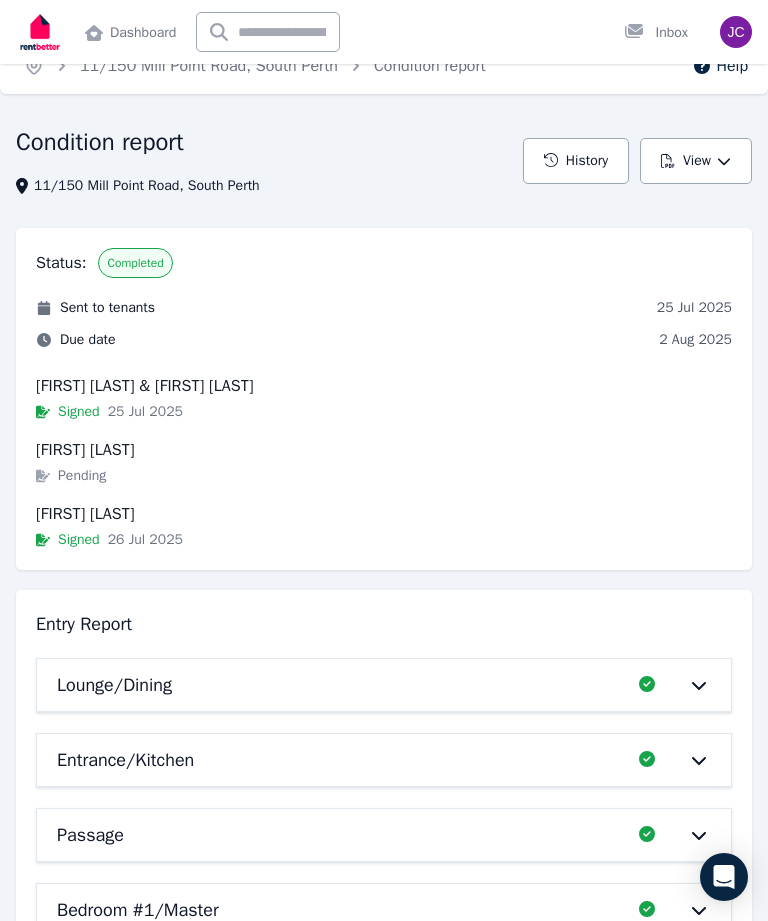 scroll, scrollTop: 0, scrollLeft: 0, axis: both 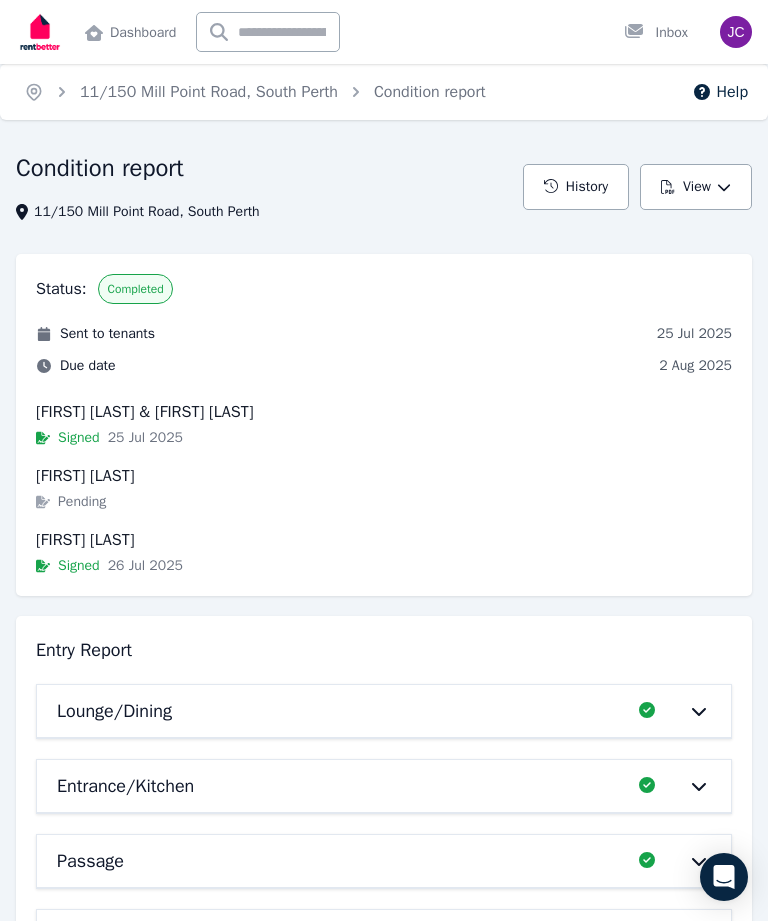 click on "11/150 Mill Point Road, South Perth" at bounding box center (209, 92) 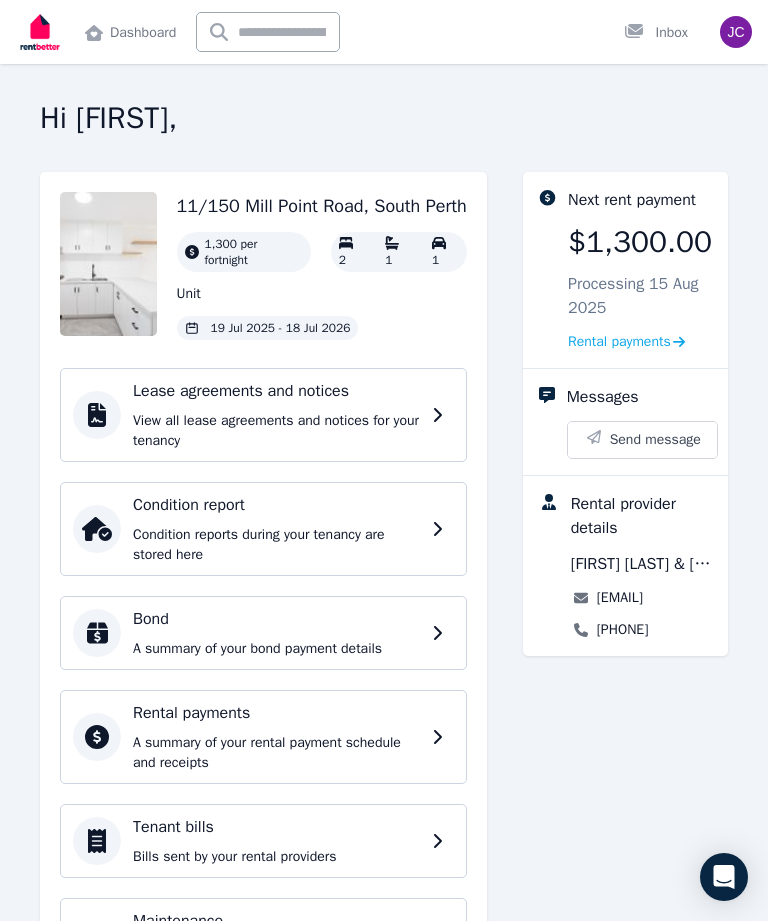 click on "11/150 Mill Point Road, South Perth" at bounding box center (322, 206) 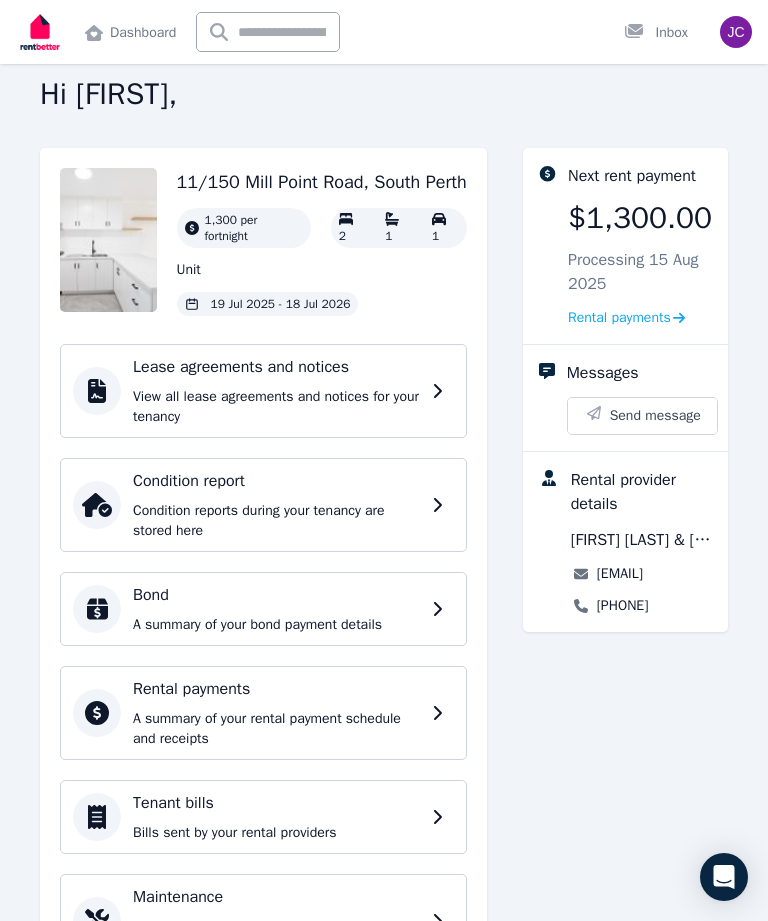 scroll, scrollTop: 0, scrollLeft: 0, axis: both 